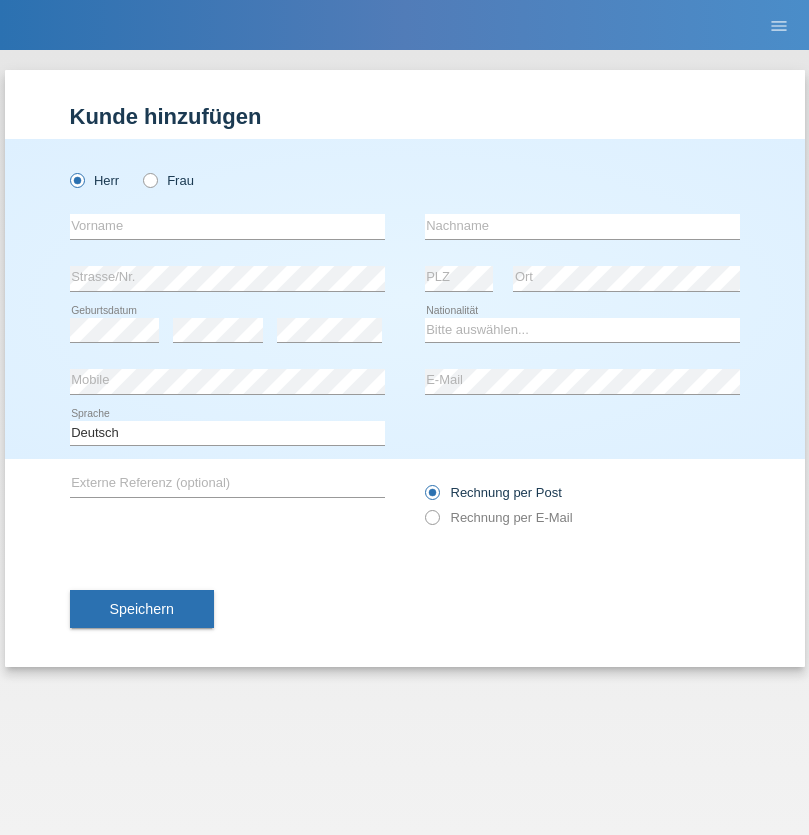 scroll, scrollTop: 0, scrollLeft: 0, axis: both 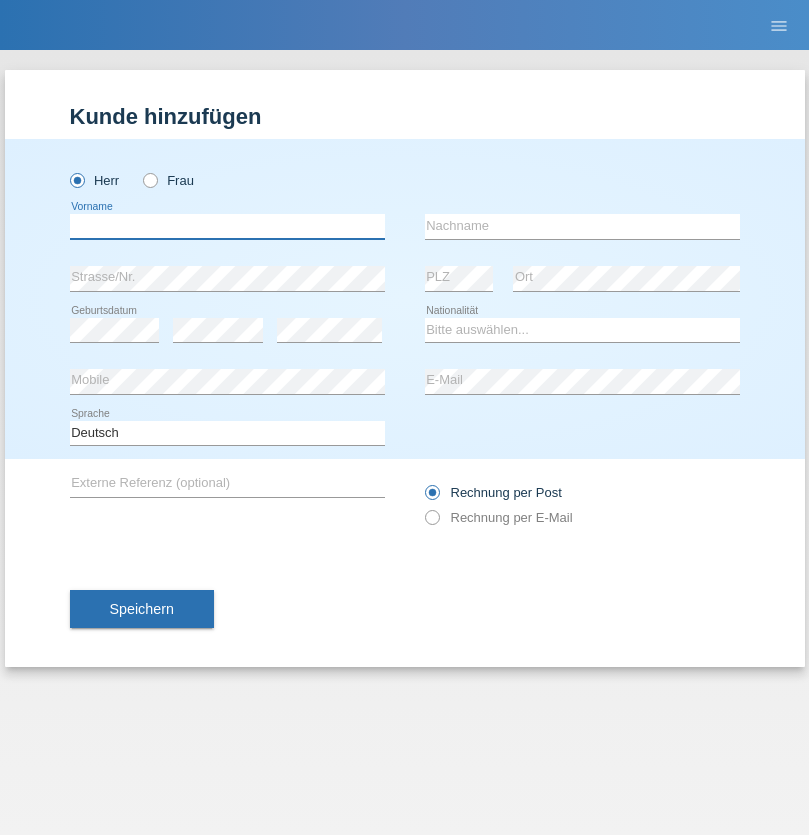 click at bounding box center (227, 226) 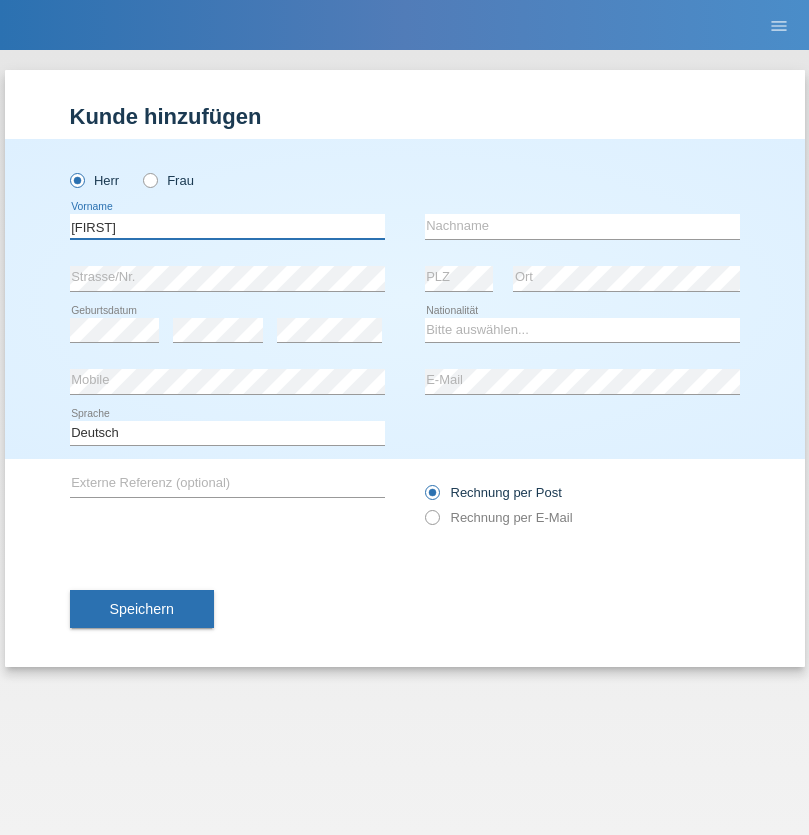 type on "Thomas" 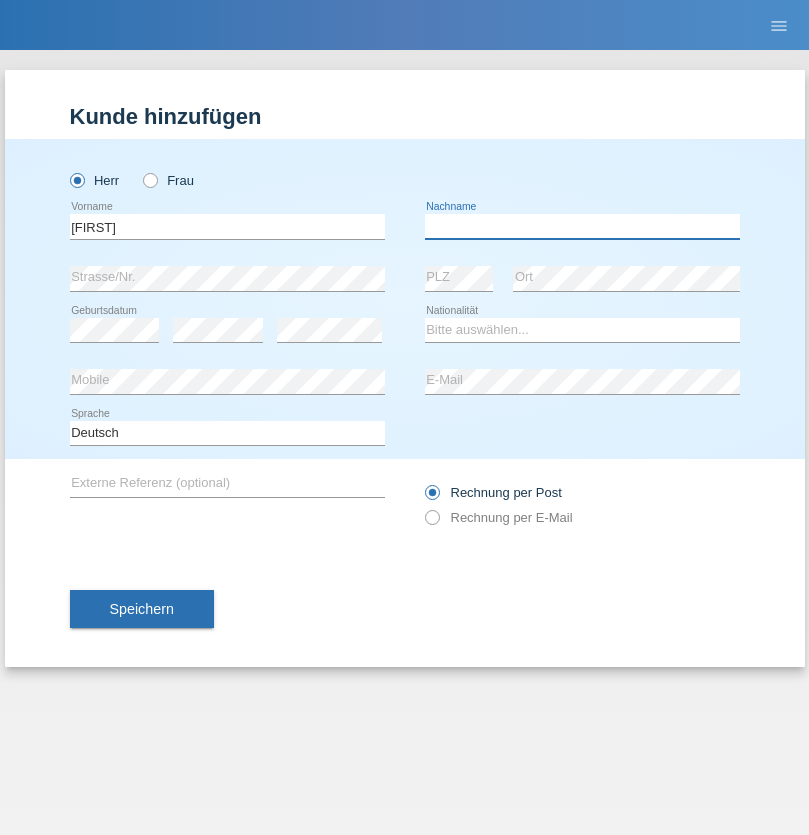 click at bounding box center (582, 226) 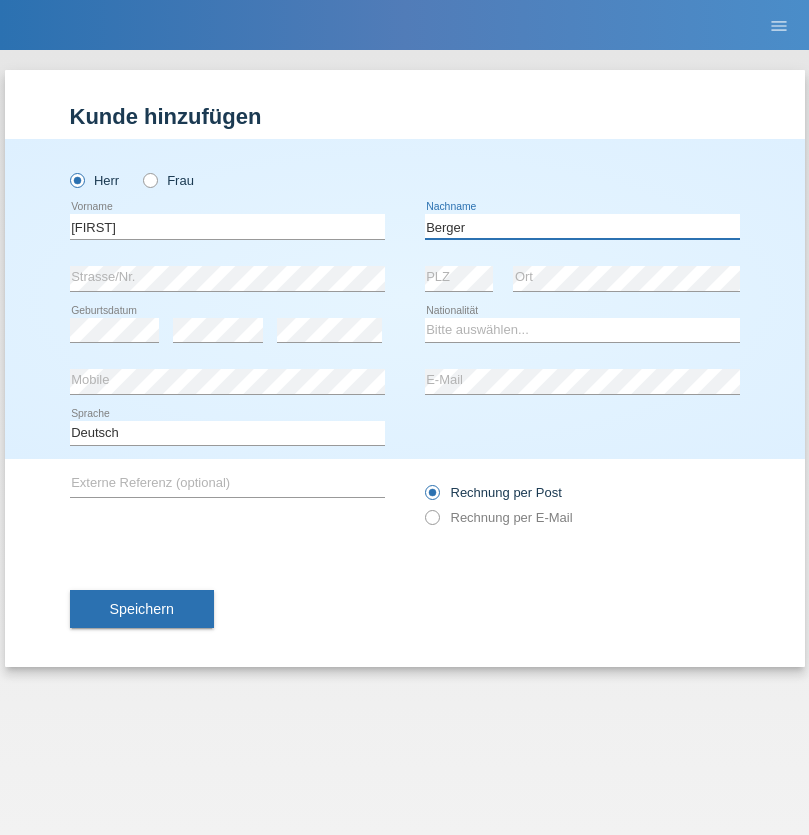 type on "Berger" 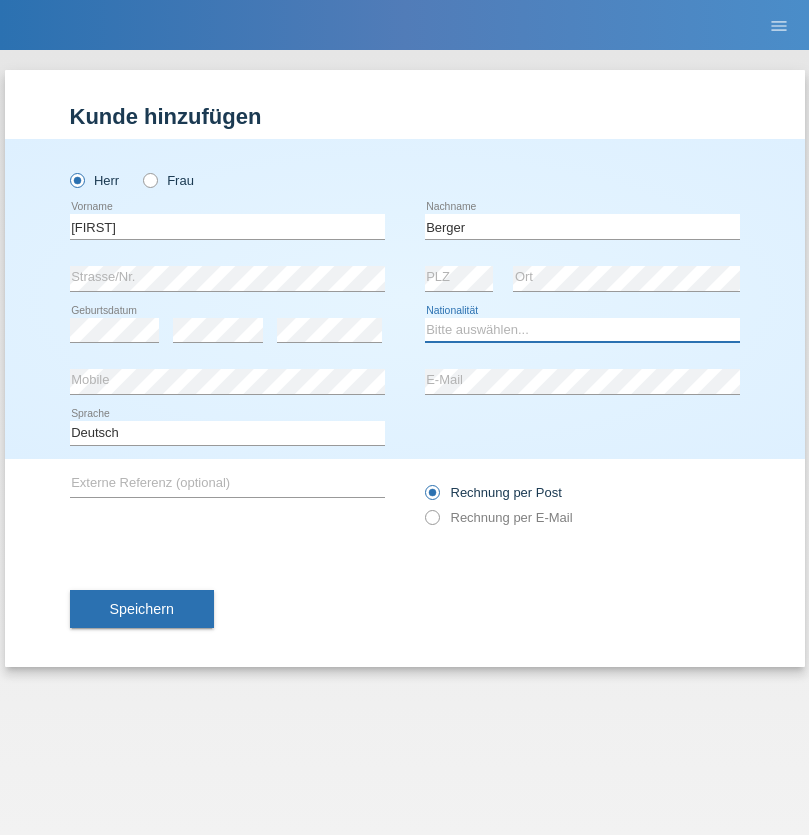 select on "CH" 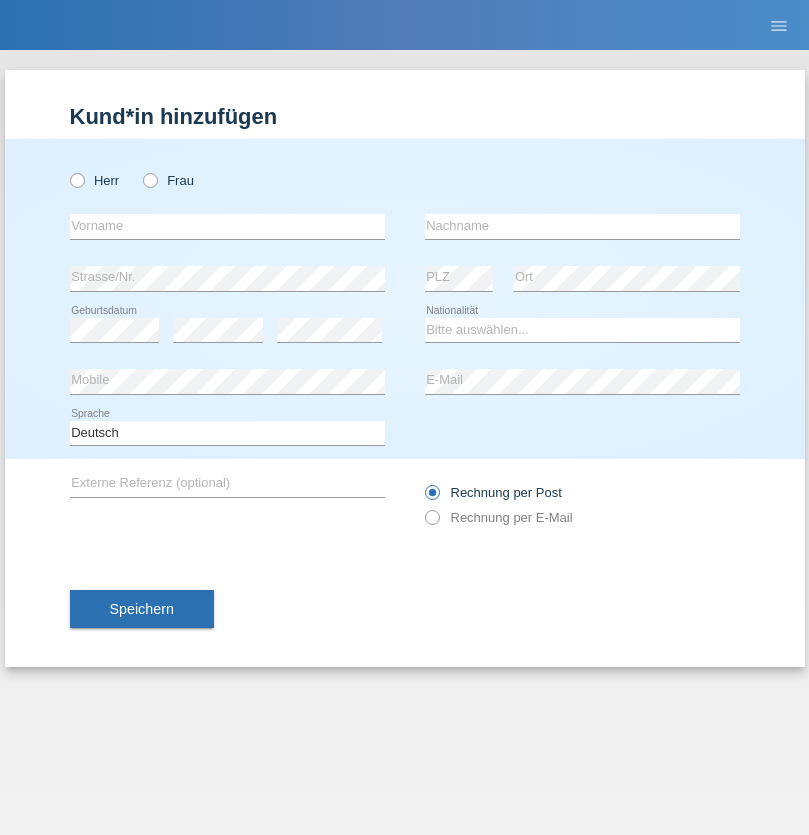 scroll, scrollTop: 0, scrollLeft: 0, axis: both 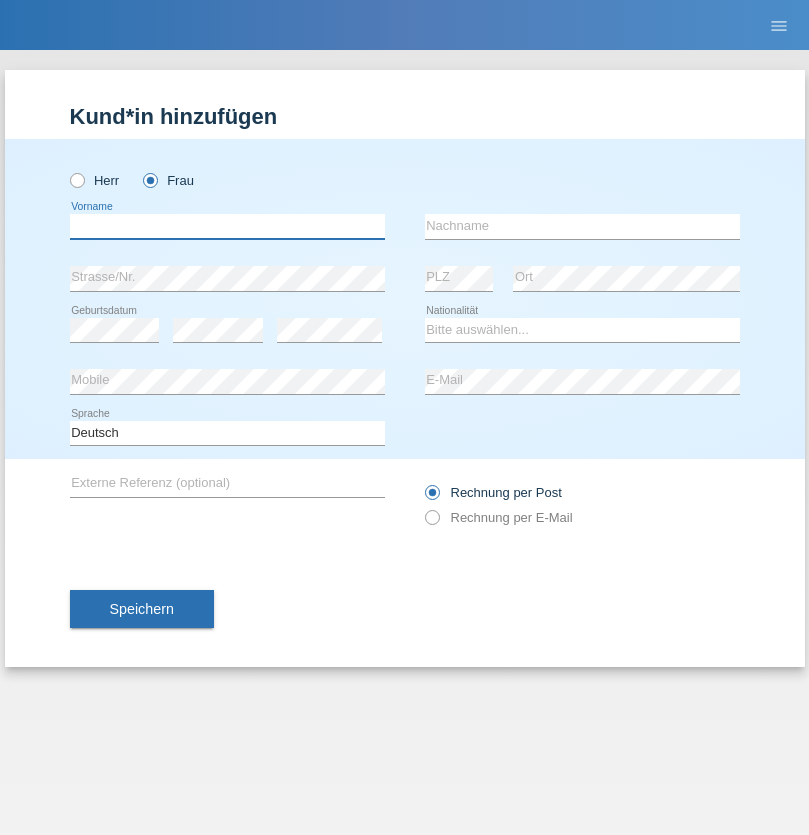 click at bounding box center (227, 226) 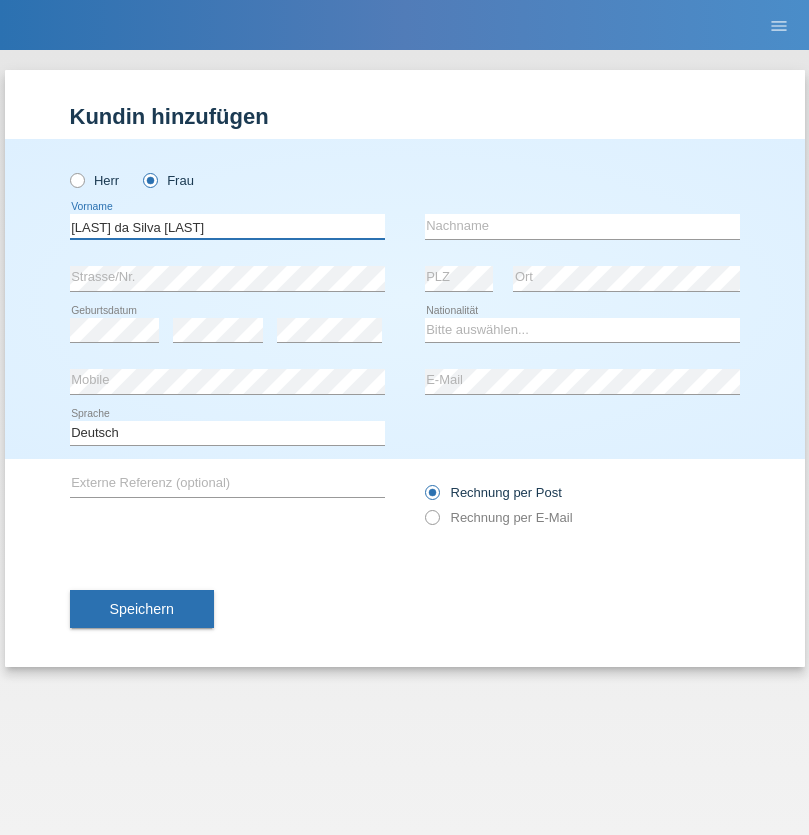 type on "Teixeira da Silva Moço" 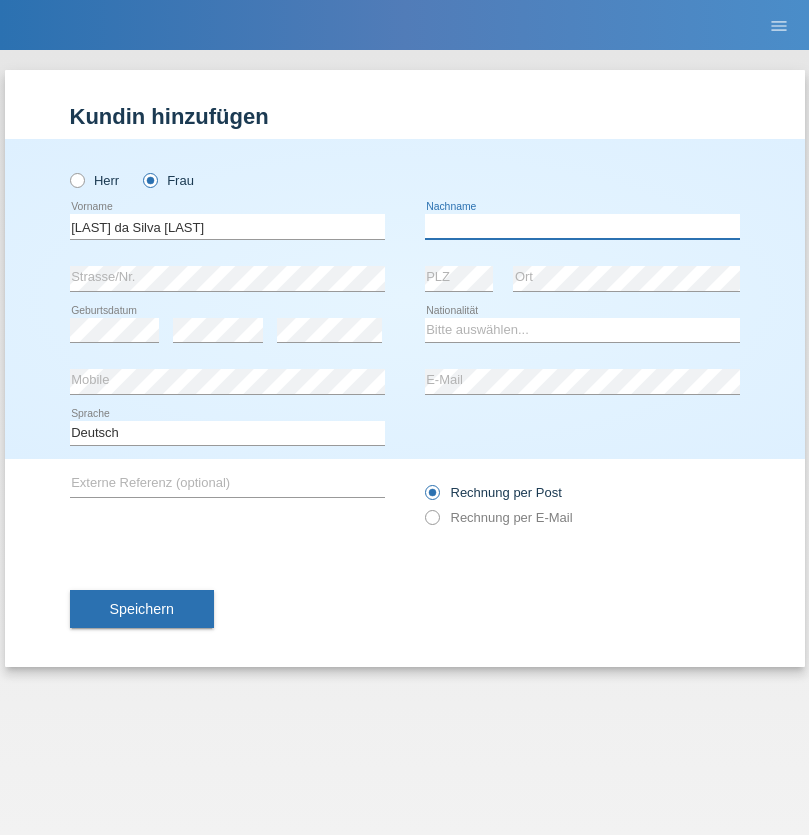 click at bounding box center [582, 226] 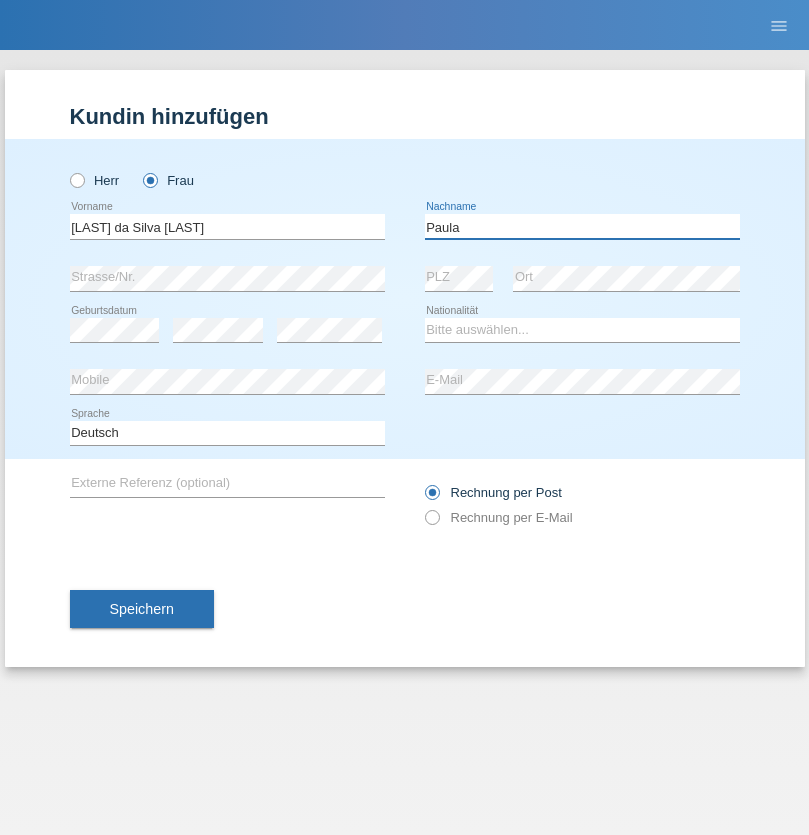 type on "Paula" 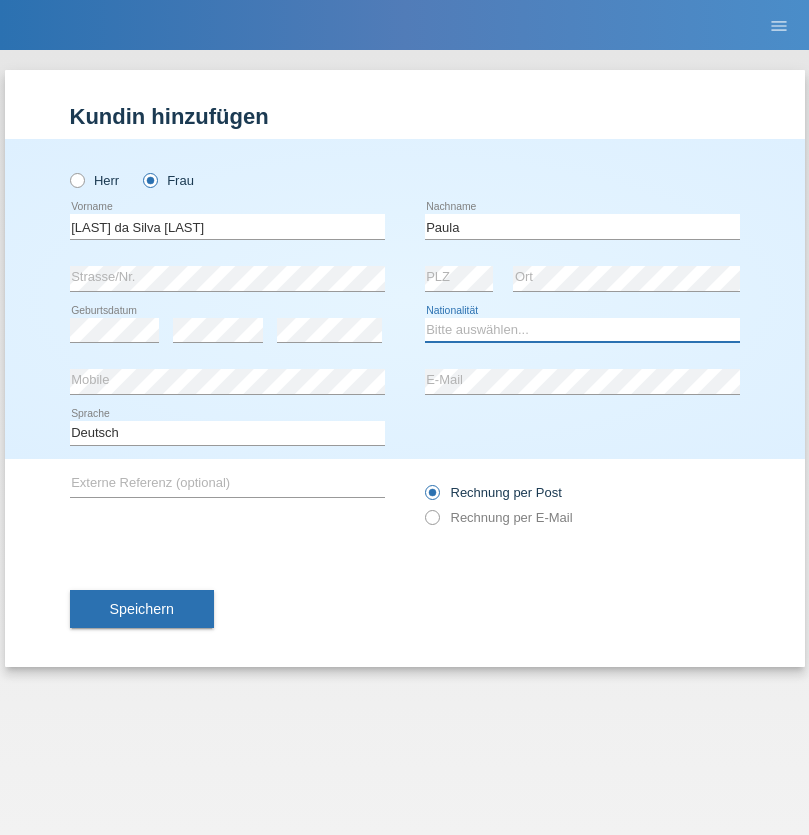 select on "PT" 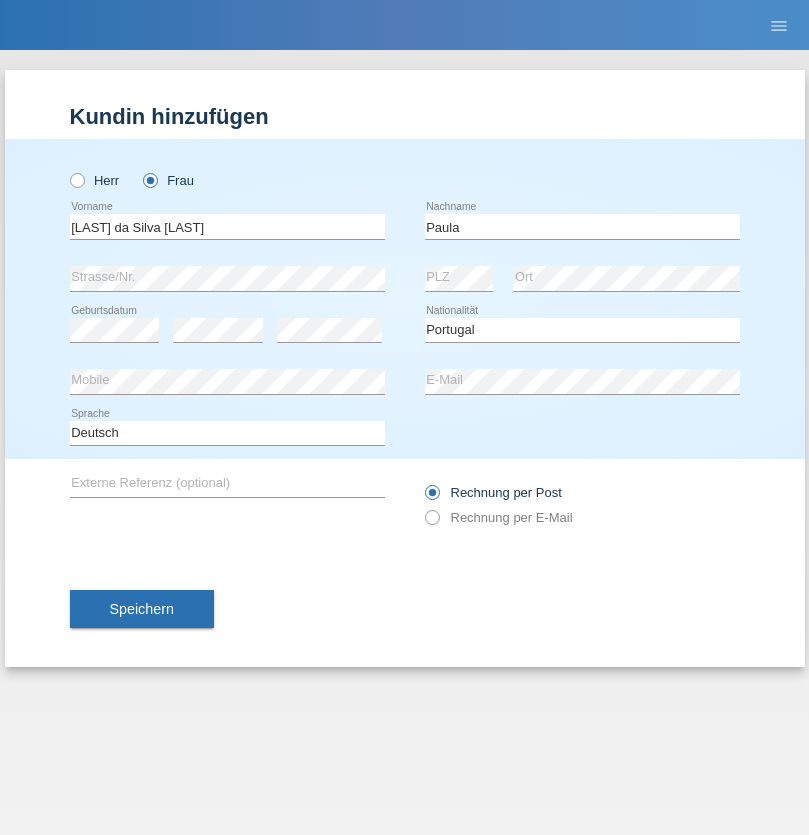 select on "C" 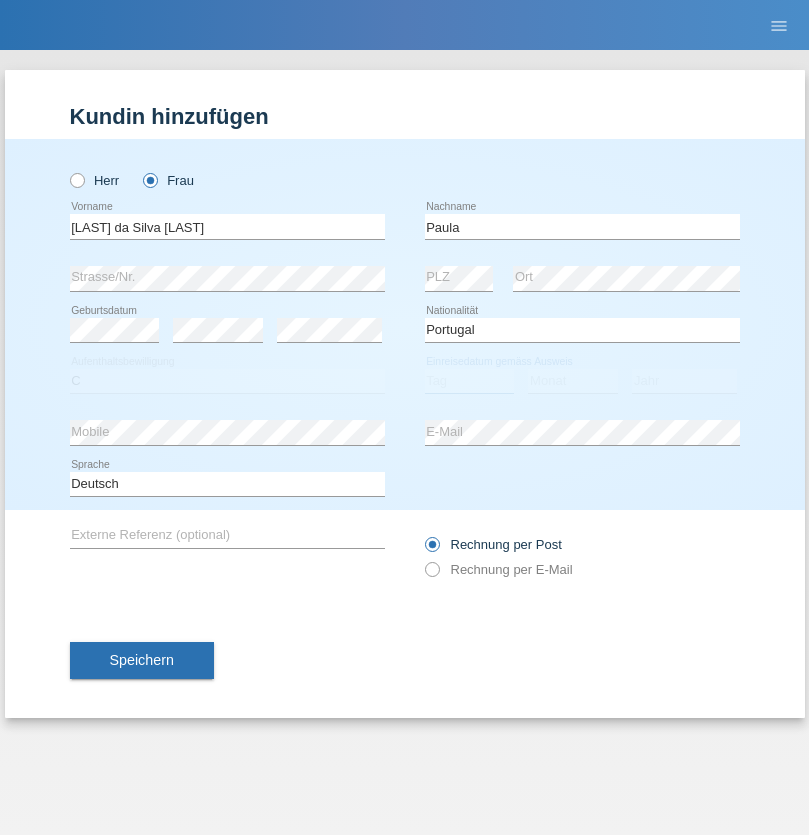select on "28" 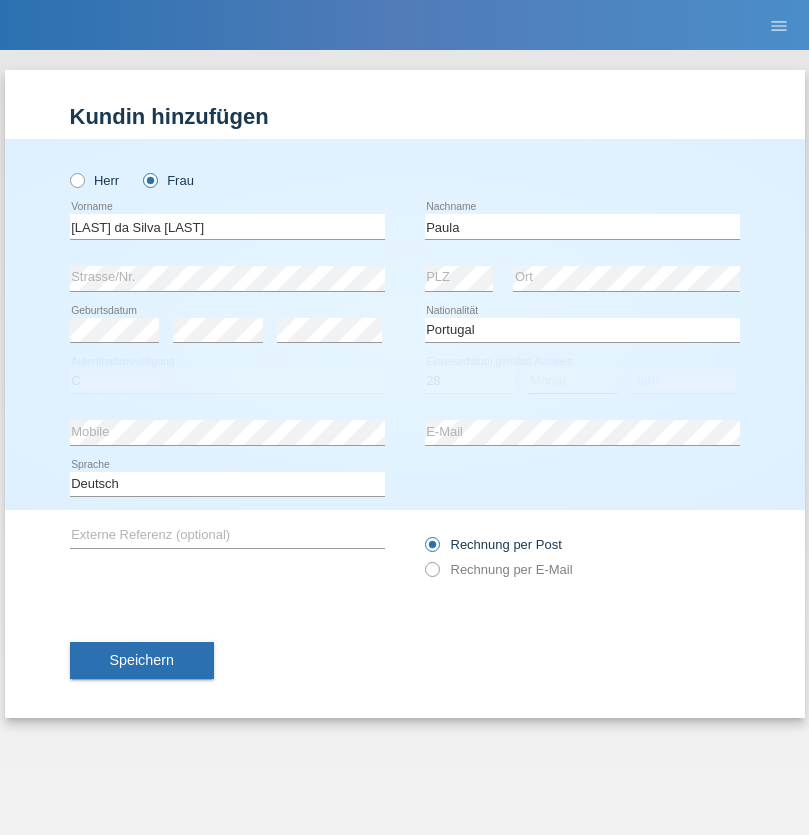 select on "03" 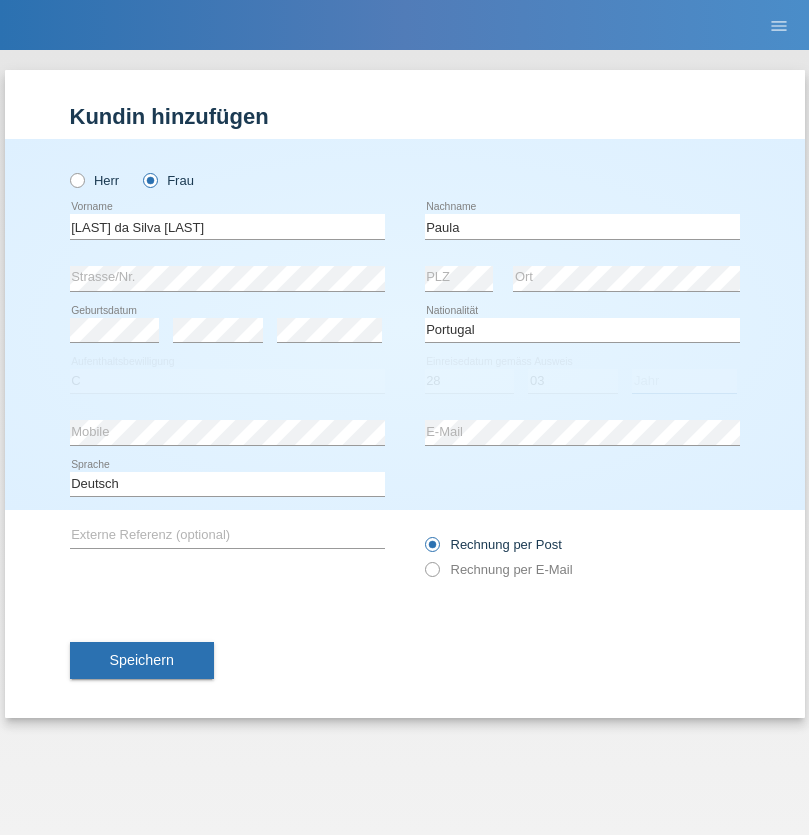 select on "2005" 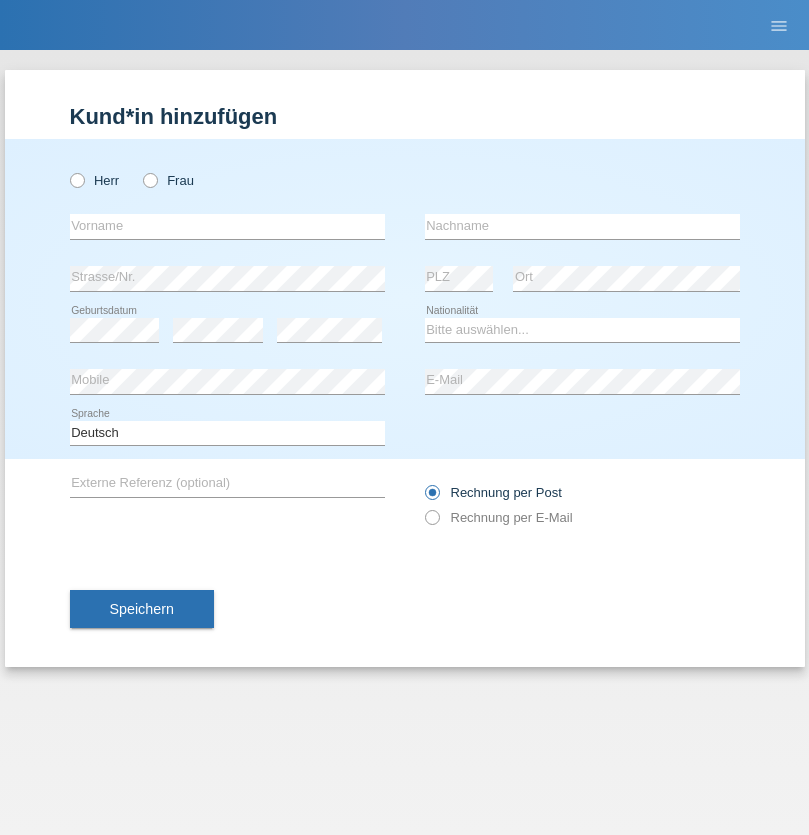 scroll, scrollTop: 0, scrollLeft: 0, axis: both 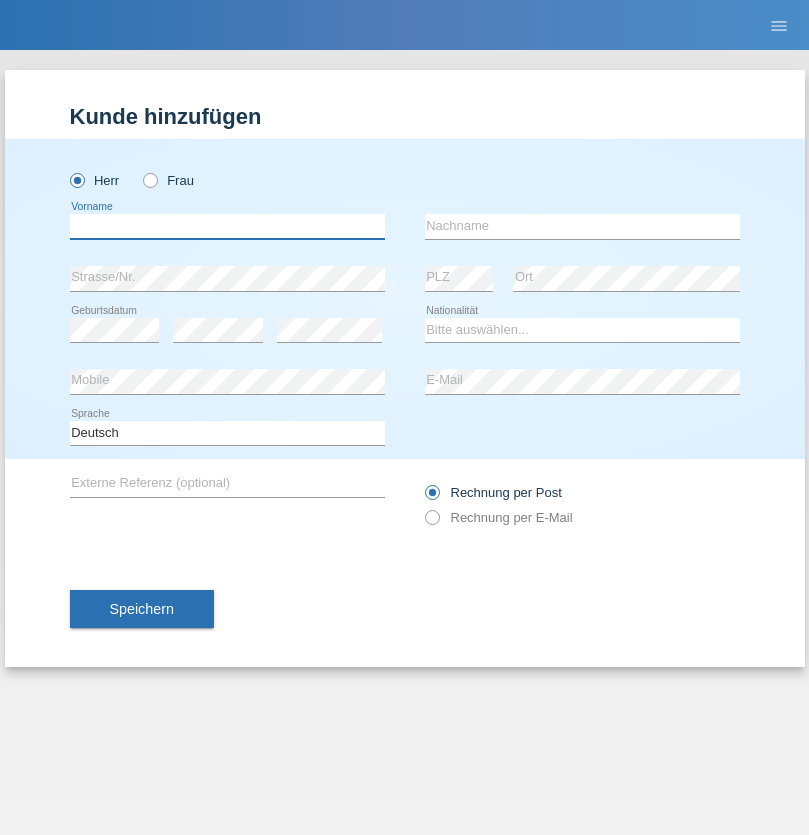 click at bounding box center [227, 226] 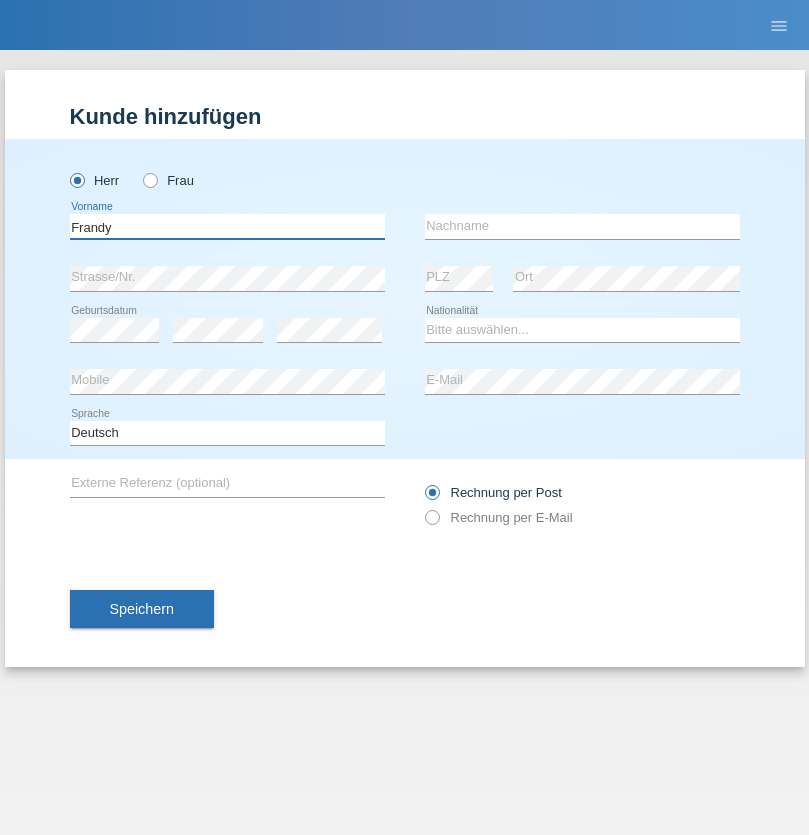 type on "Frandy" 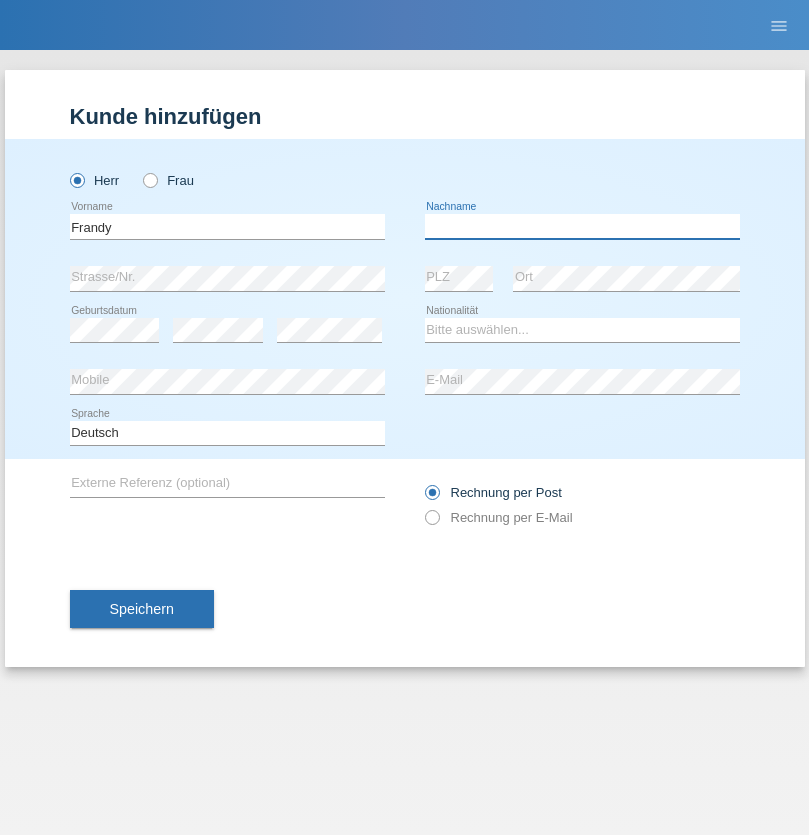 click at bounding box center (582, 226) 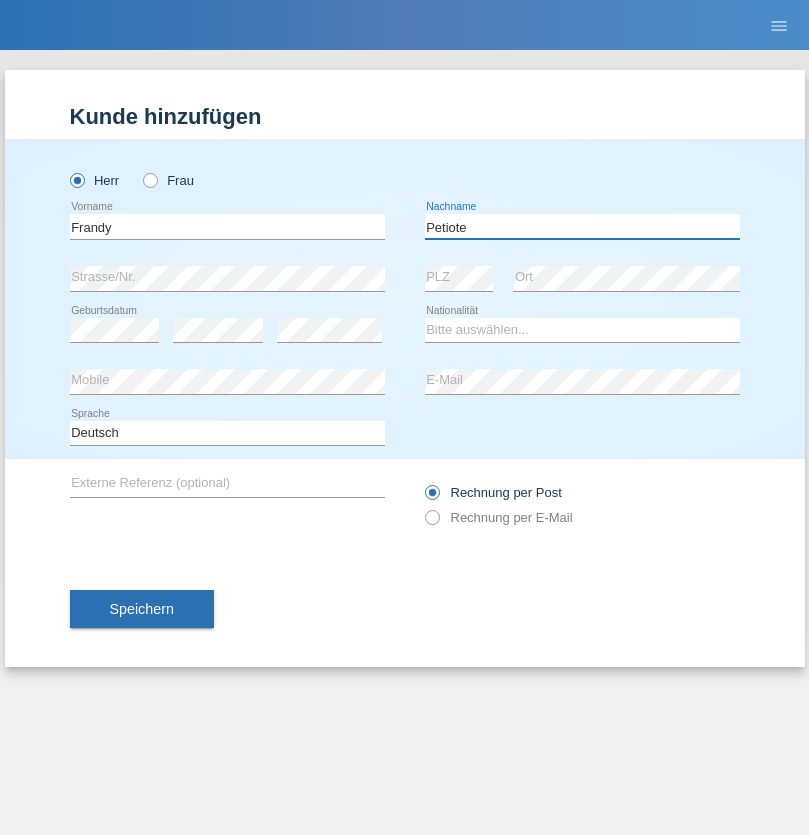 type on "Petiote" 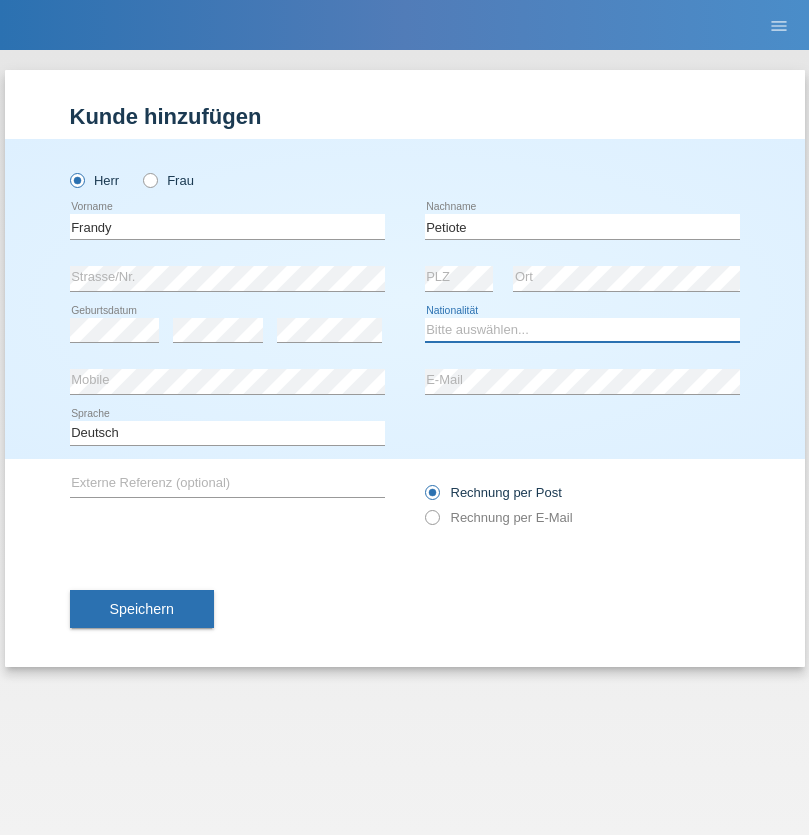 select on "CH" 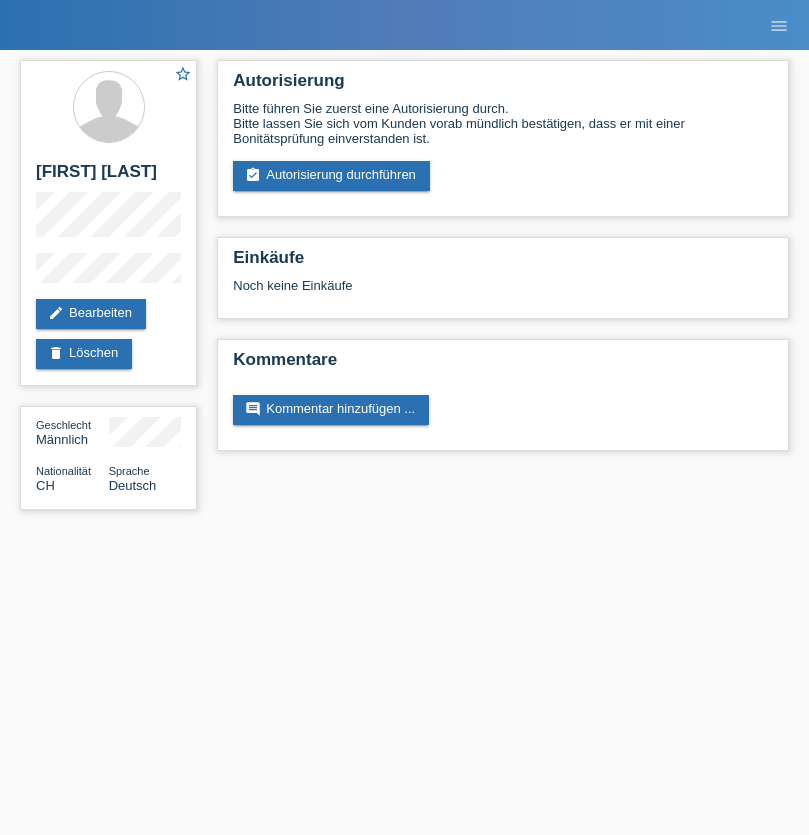 scroll, scrollTop: 0, scrollLeft: 0, axis: both 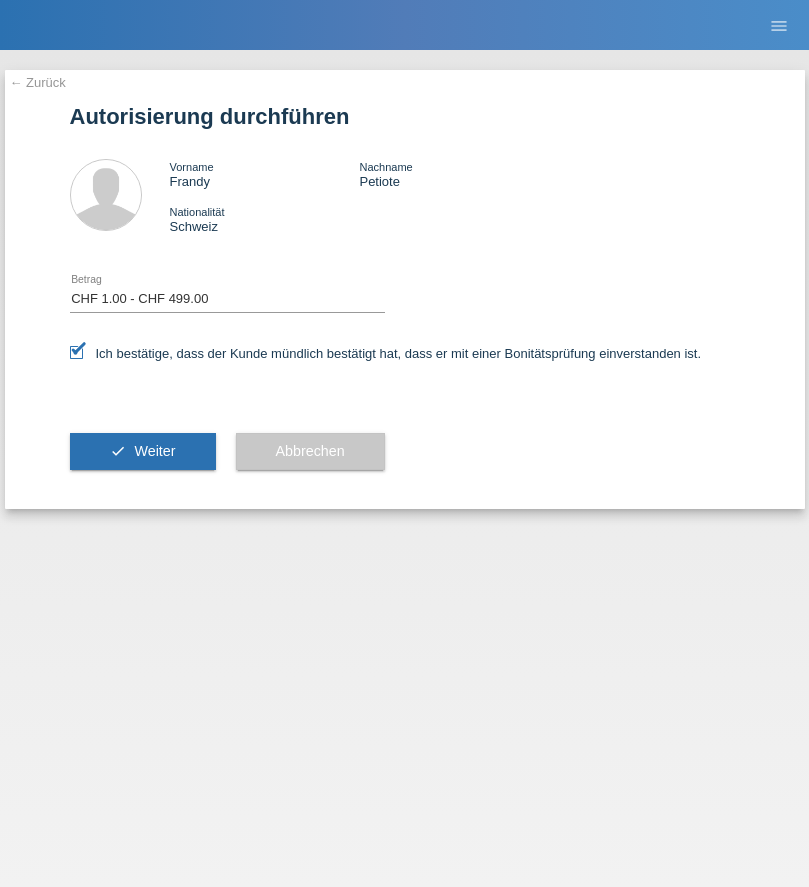 select on "1" 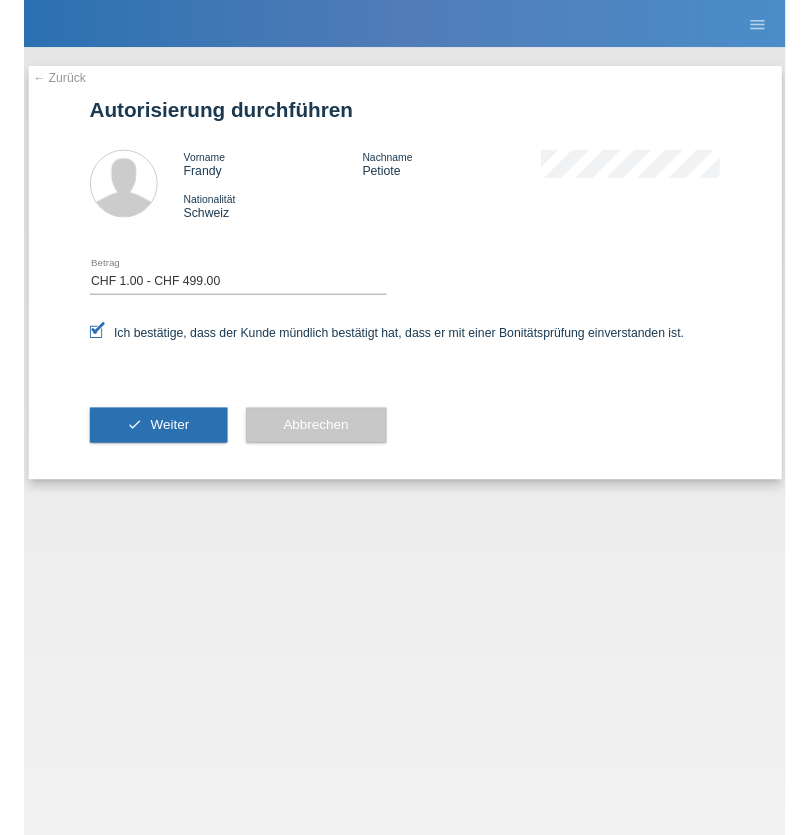 scroll, scrollTop: 0, scrollLeft: 0, axis: both 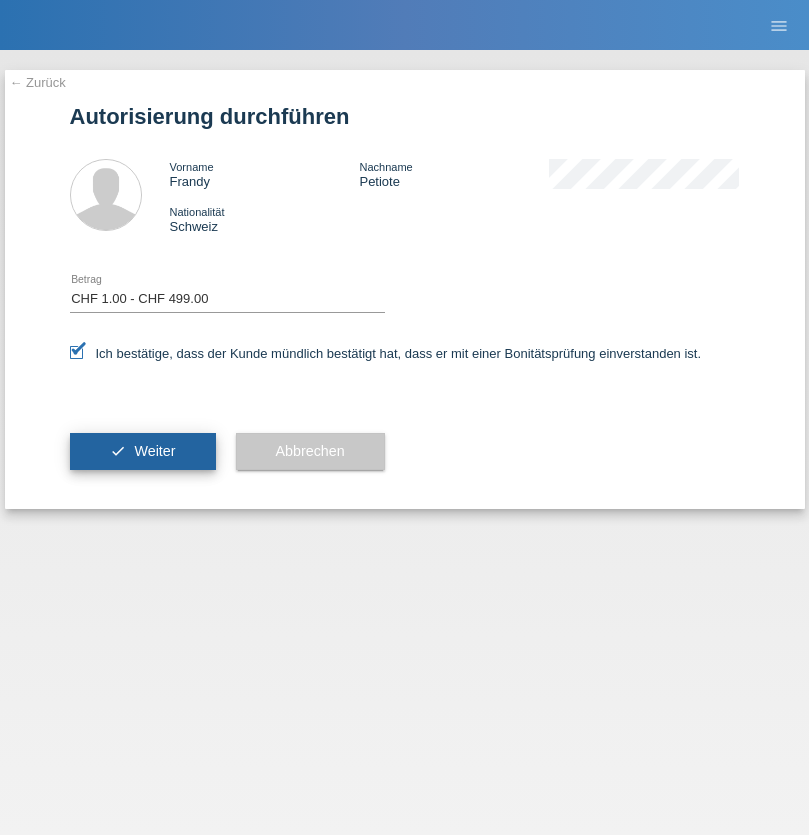click on "Weiter" at bounding box center (154, 451) 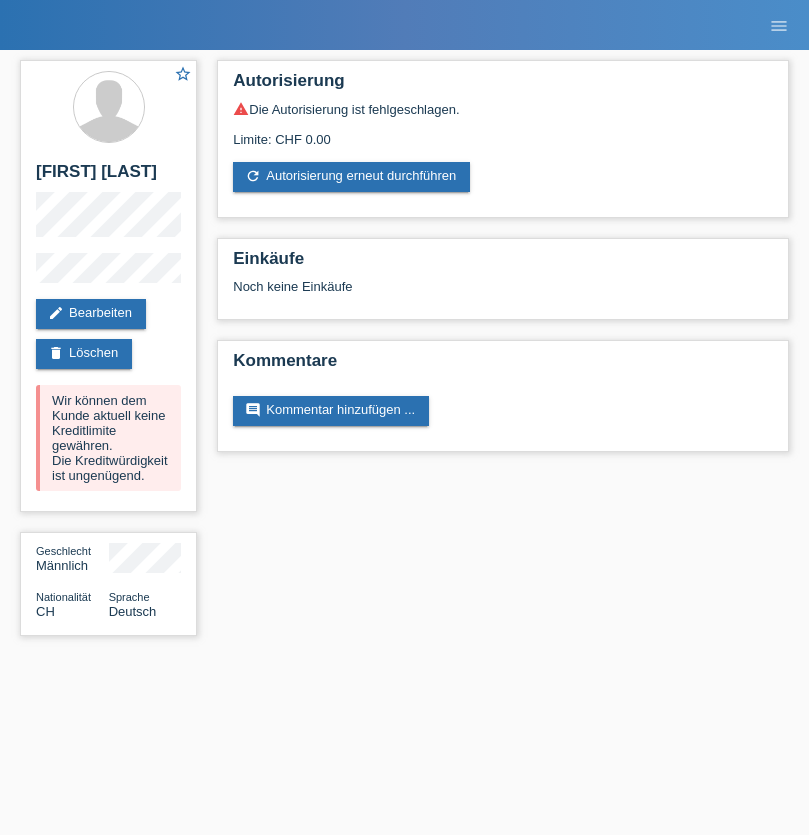 scroll, scrollTop: 0, scrollLeft: 0, axis: both 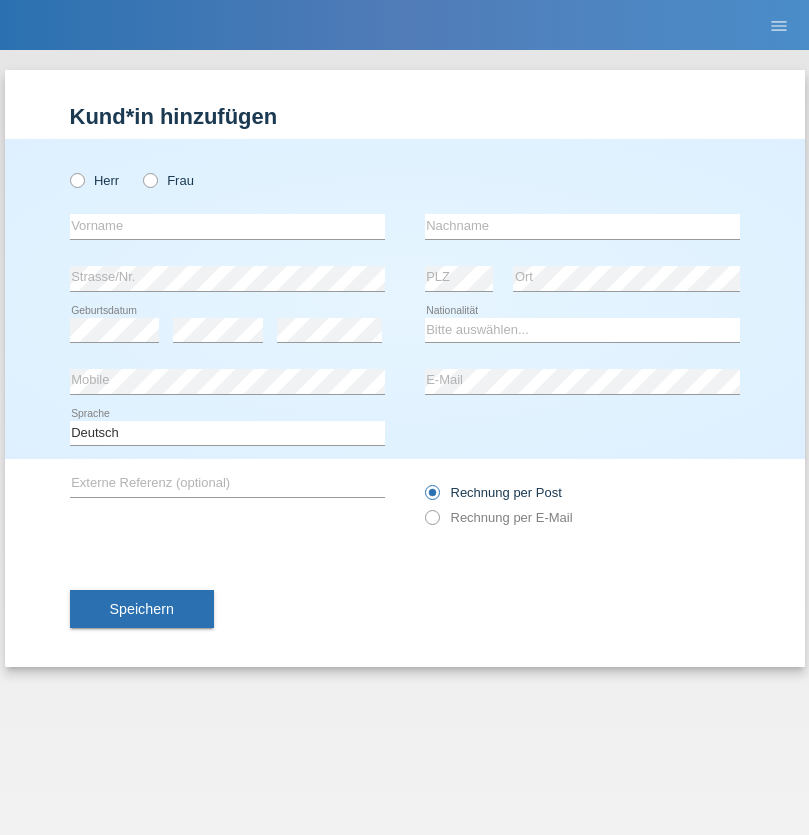 radio on "true" 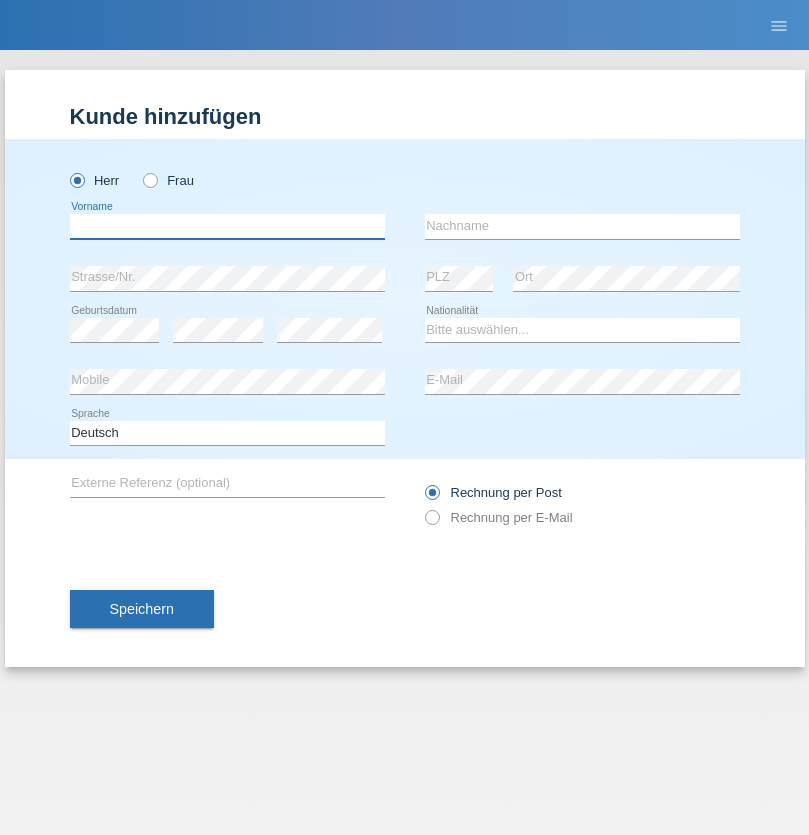 click at bounding box center [227, 226] 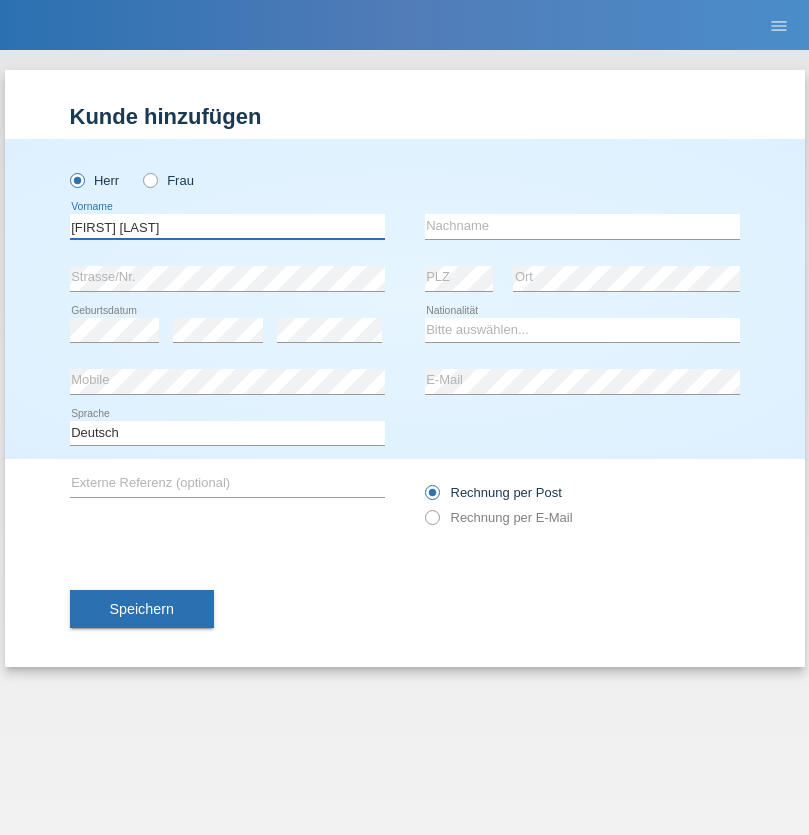 type on "Ben belgacem" 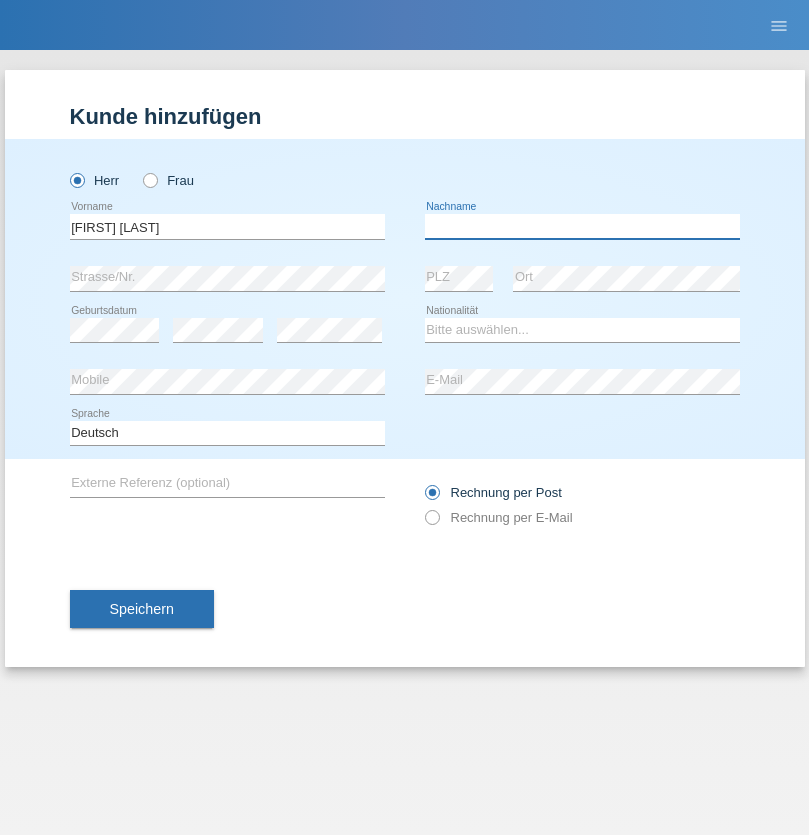 click at bounding box center (582, 226) 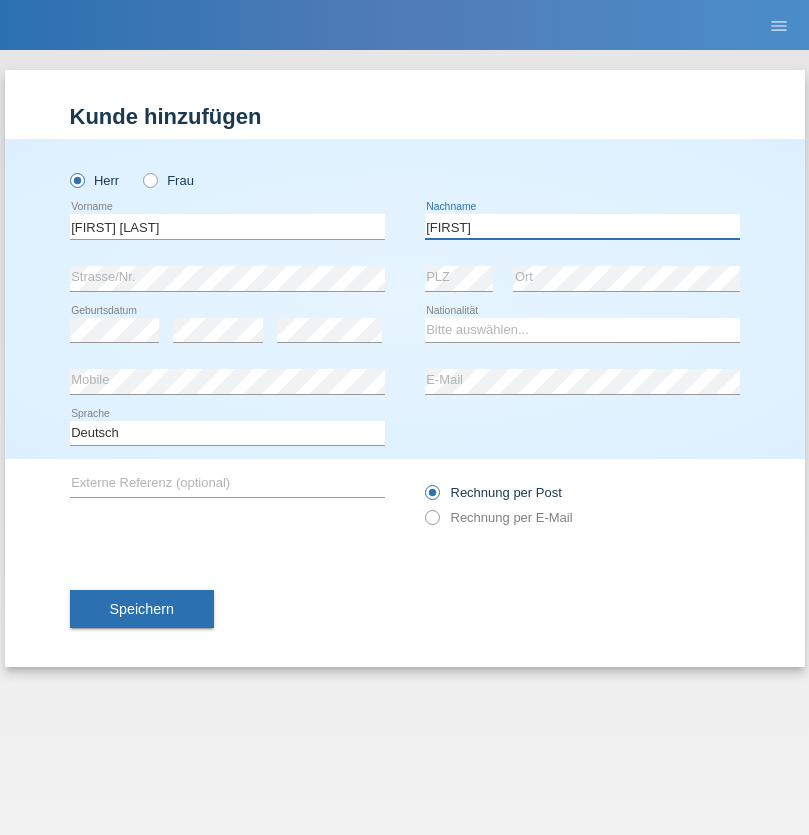 type on "Aymen" 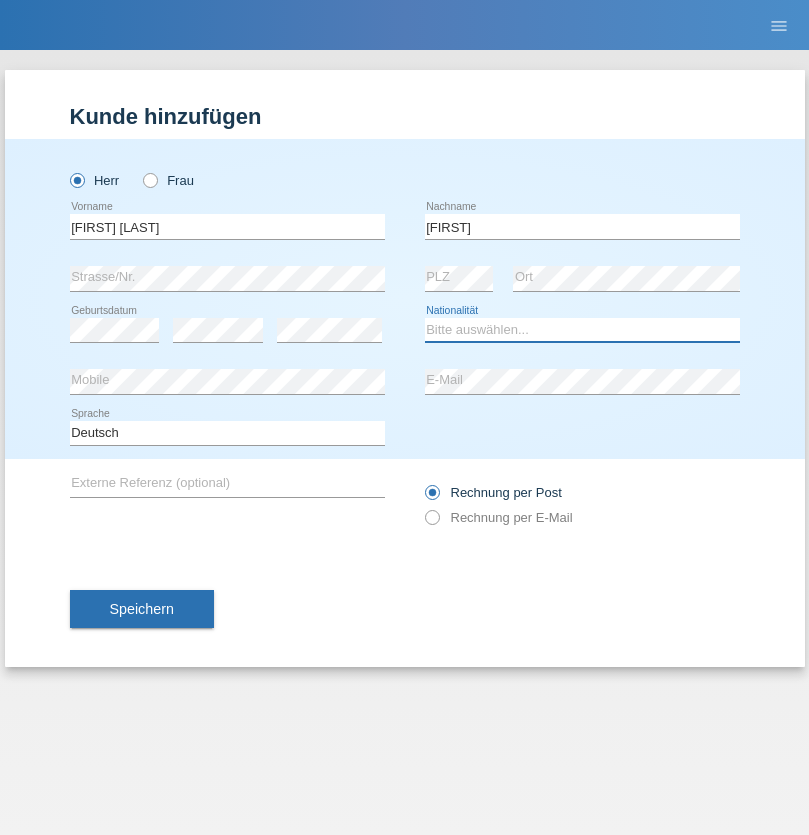 select on "TN" 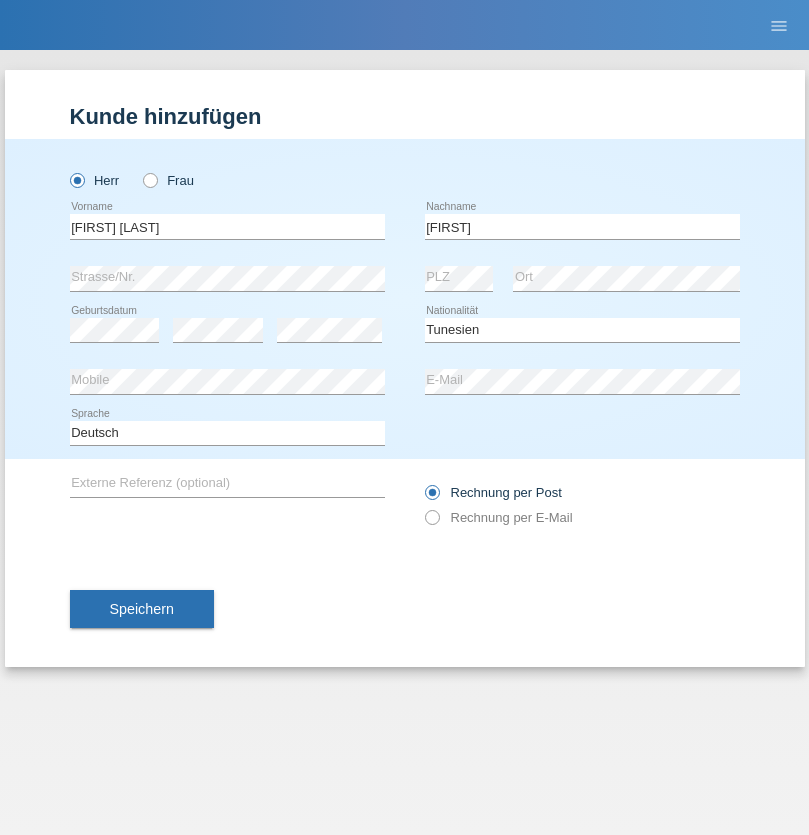 select on "C" 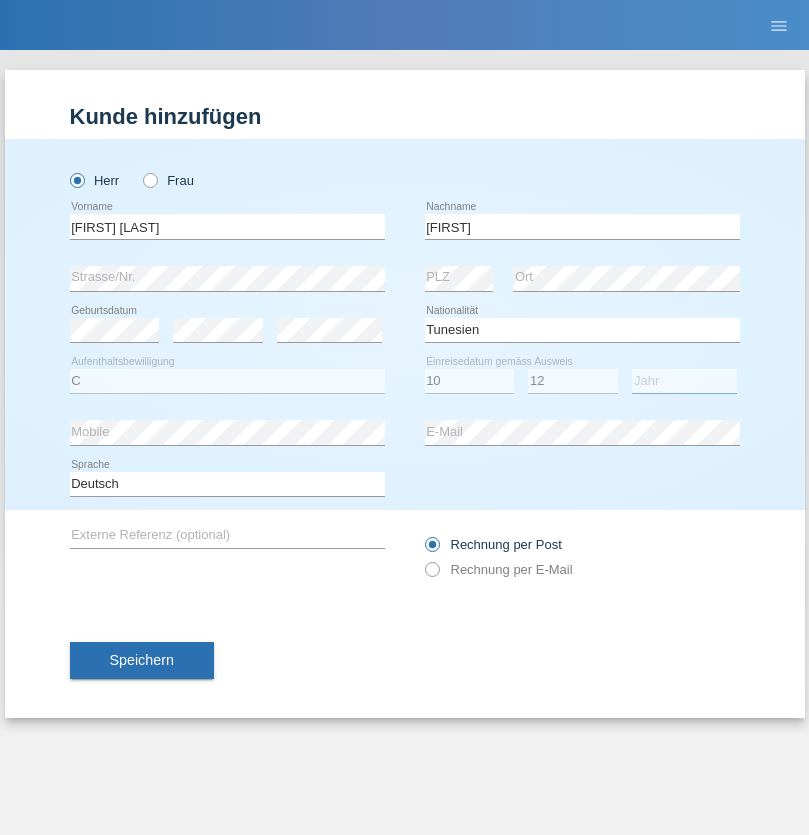 select on "2012" 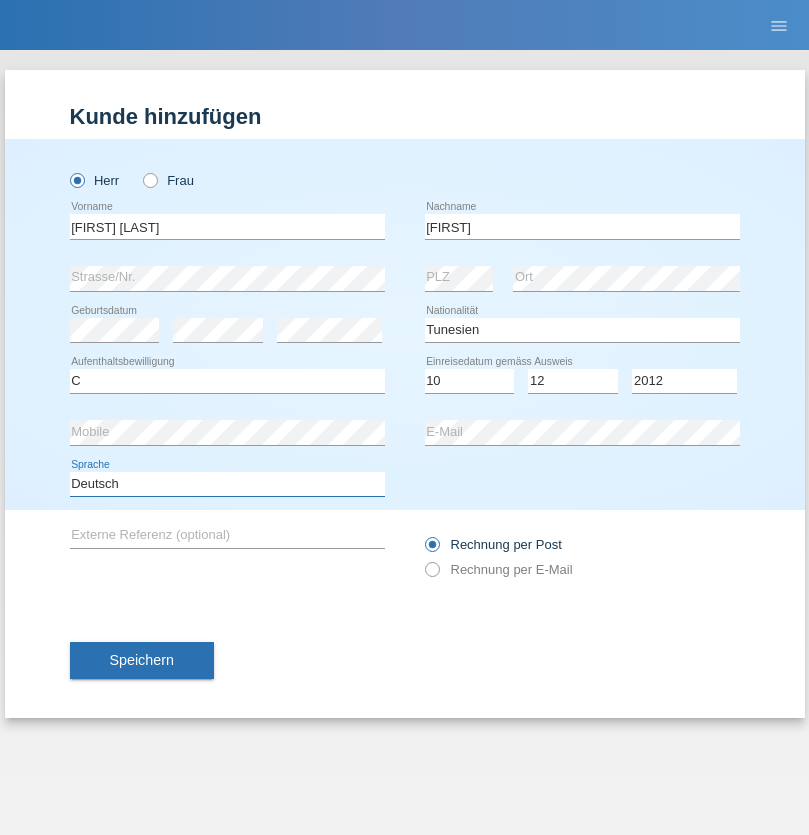 select on "en" 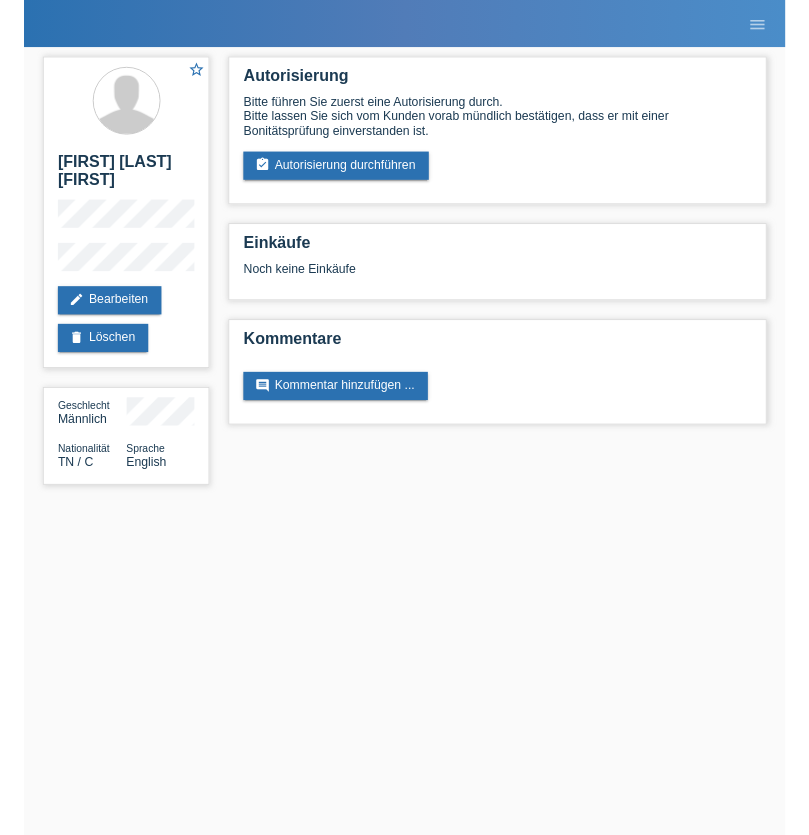 scroll, scrollTop: 0, scrollLeft: 0, axis: both 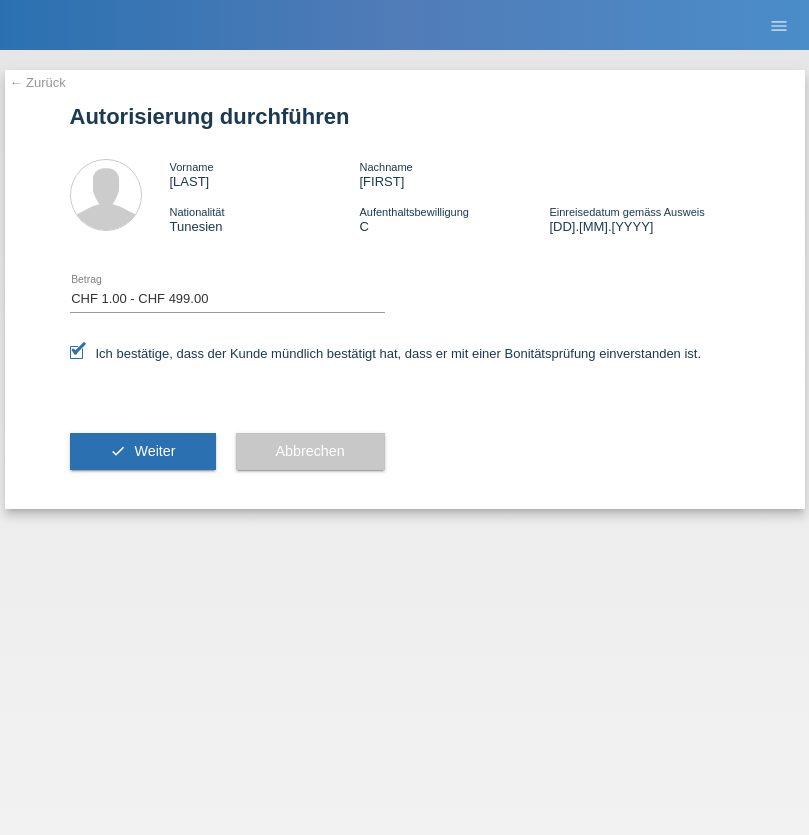 select on "1" 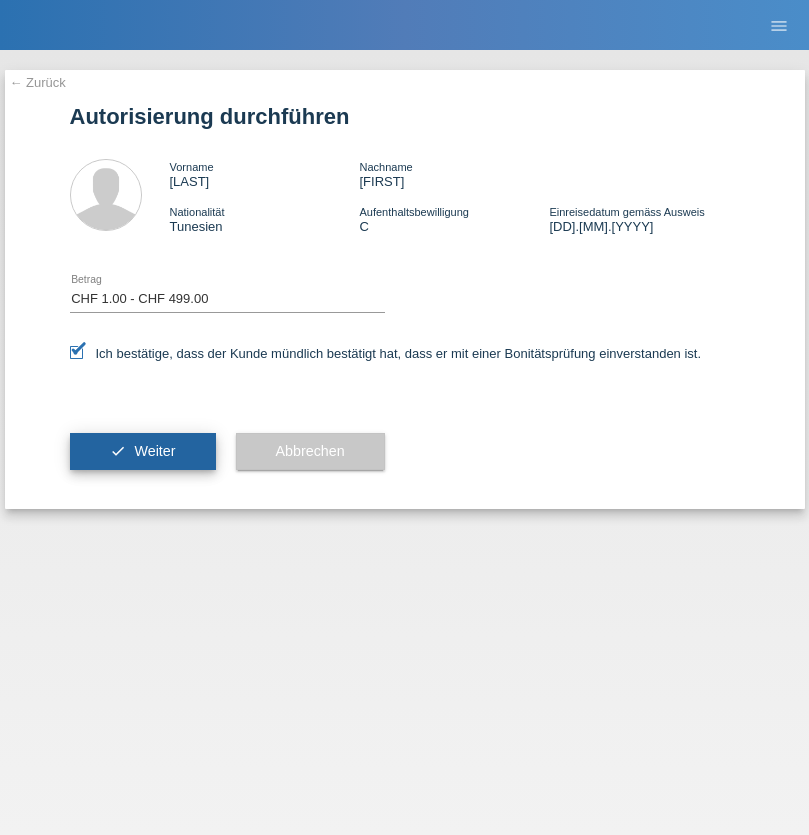 click on "Weiter" at bounding box center [154, 451] 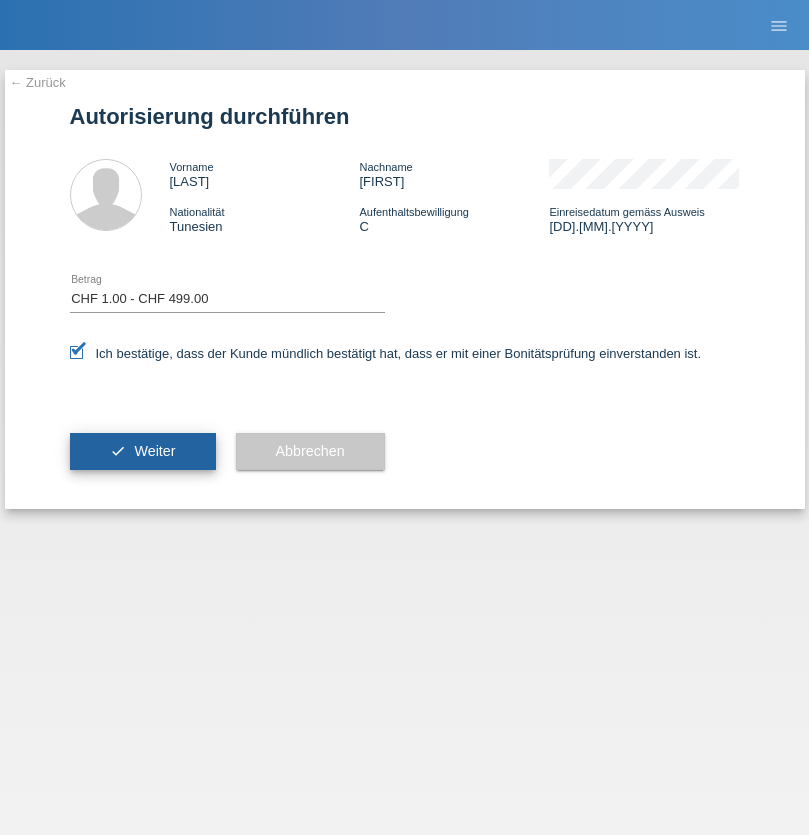 scroll, scrollTop: 0, scrollLeft: 0, axis: both 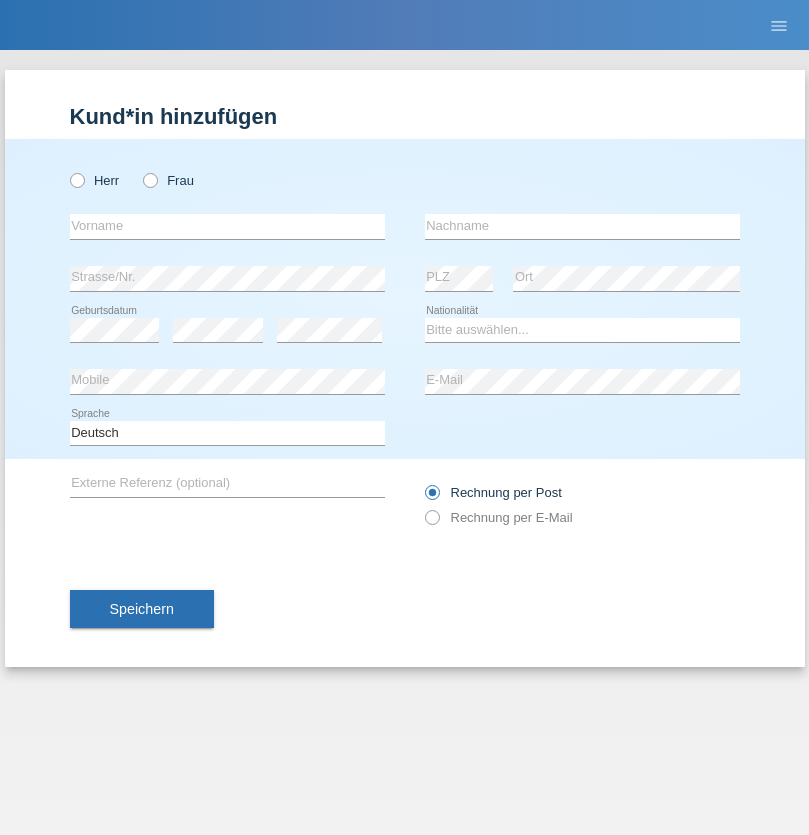 radio on "true" 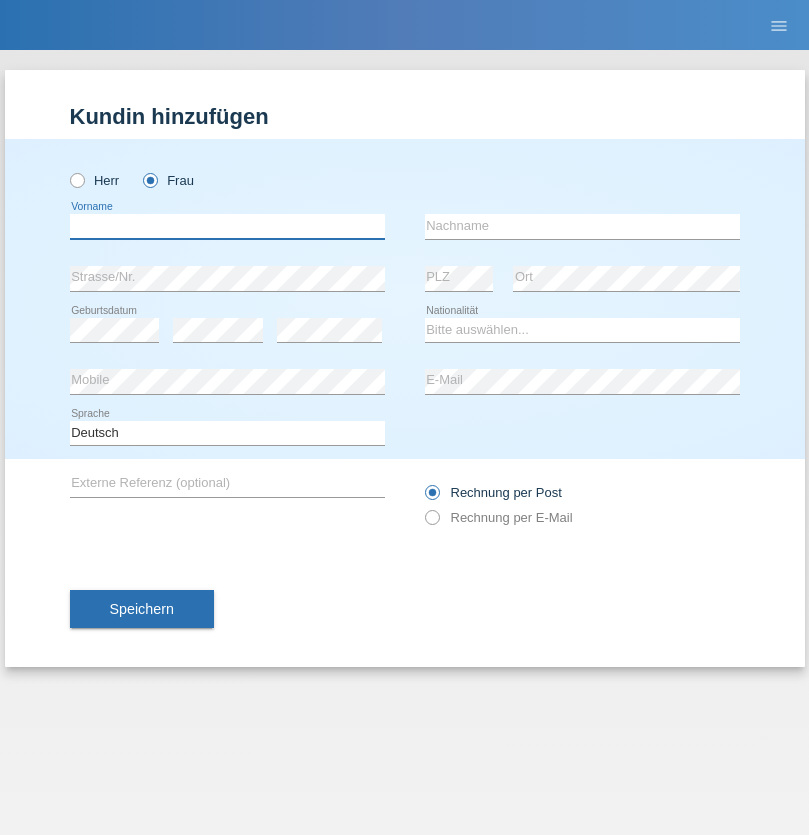 click at bounding box center [227, 226] 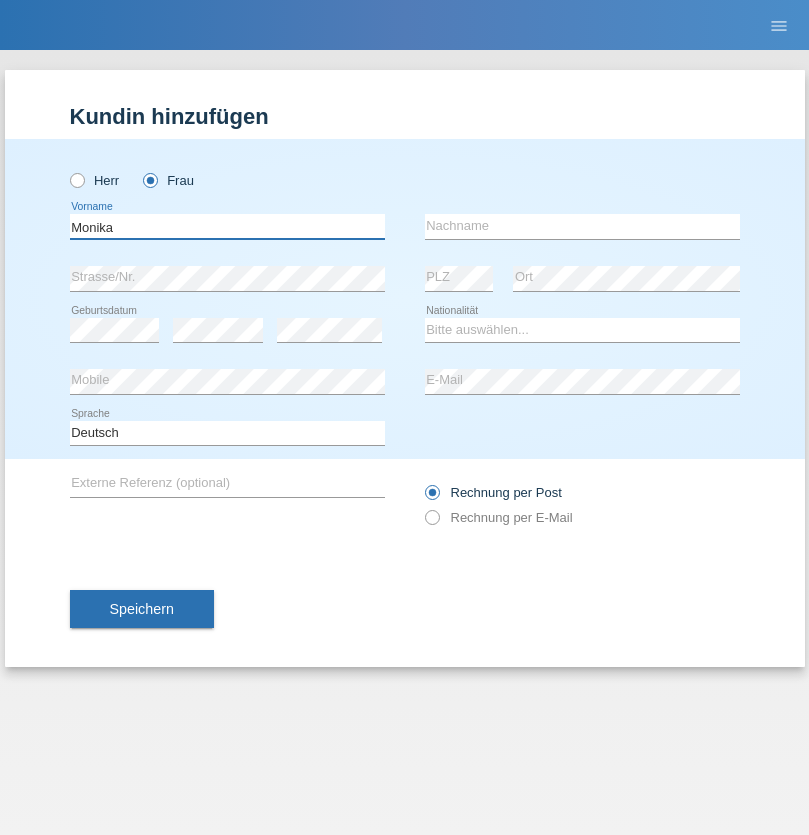type on "Monika" 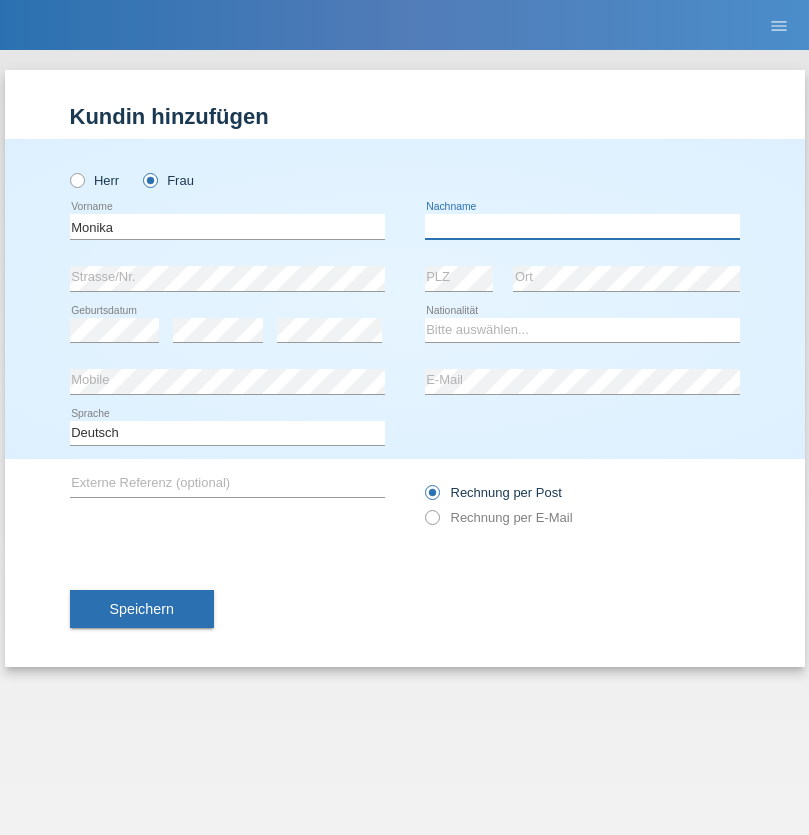 click at bounding box center [582, 226] 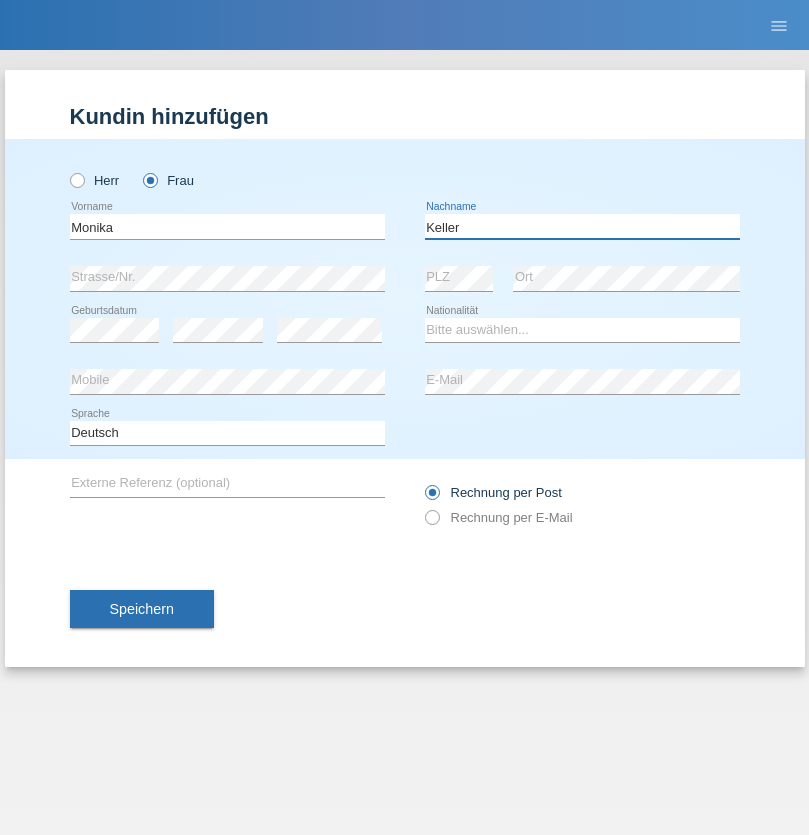 type on "Keller" 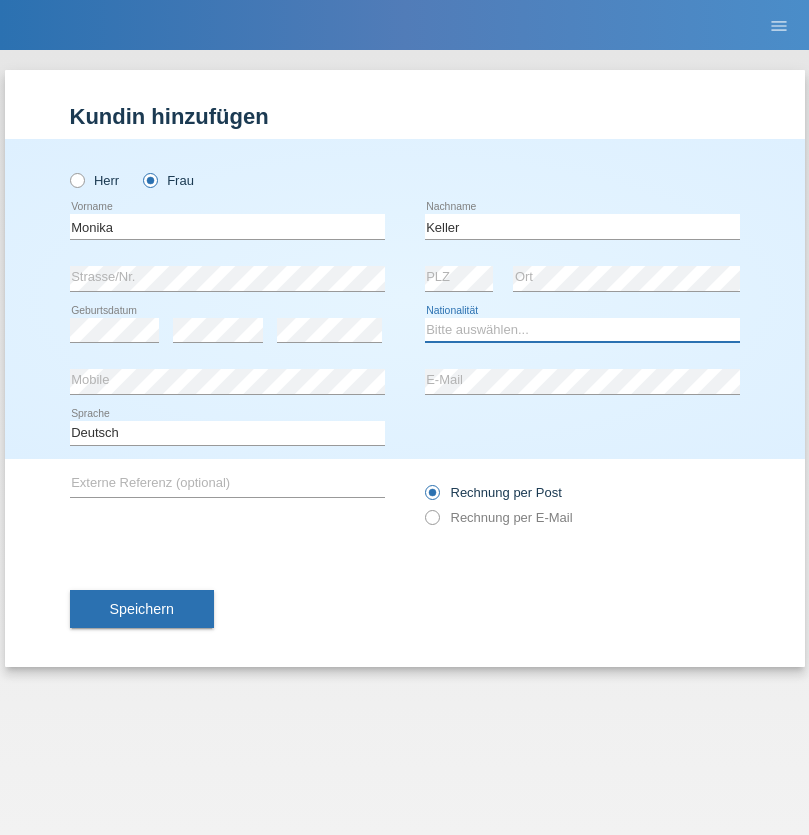 select on "CH" 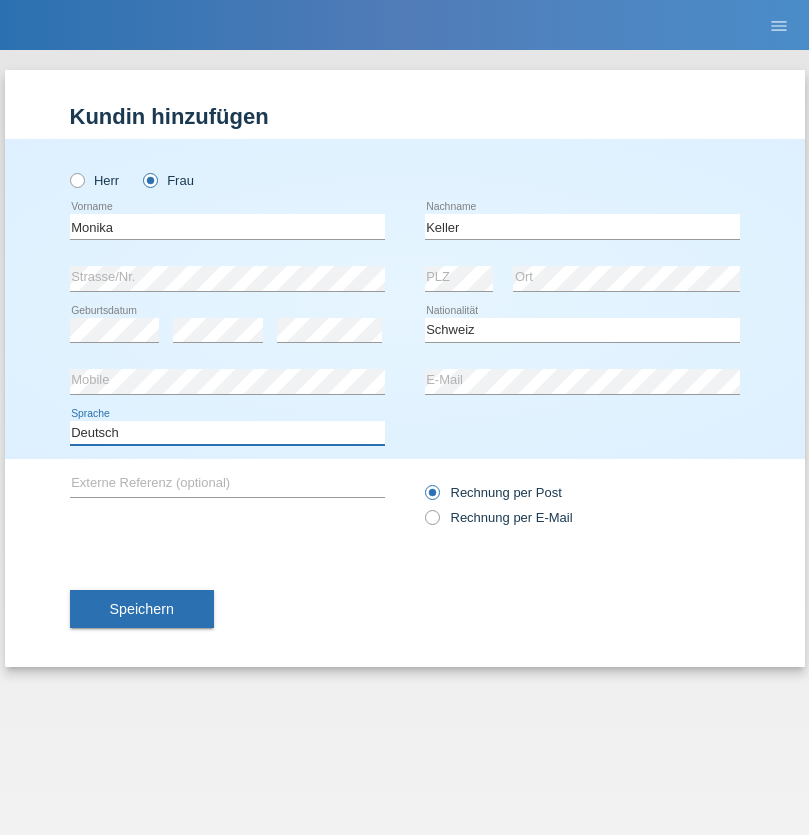 select on "en" 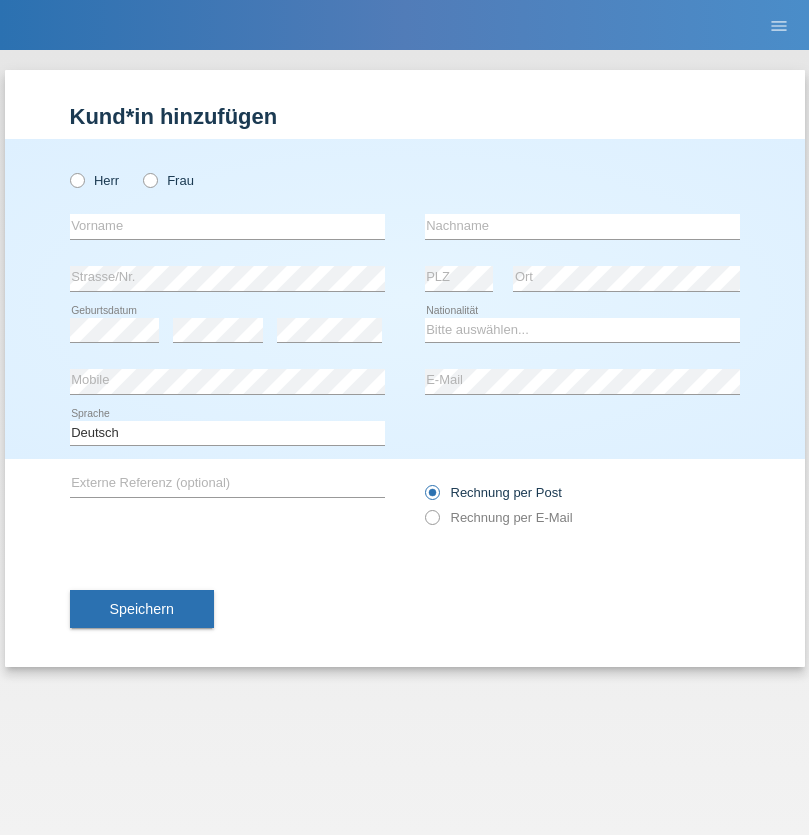 scroll, scrollTop: 0, scrollLeft: 0, axis: both 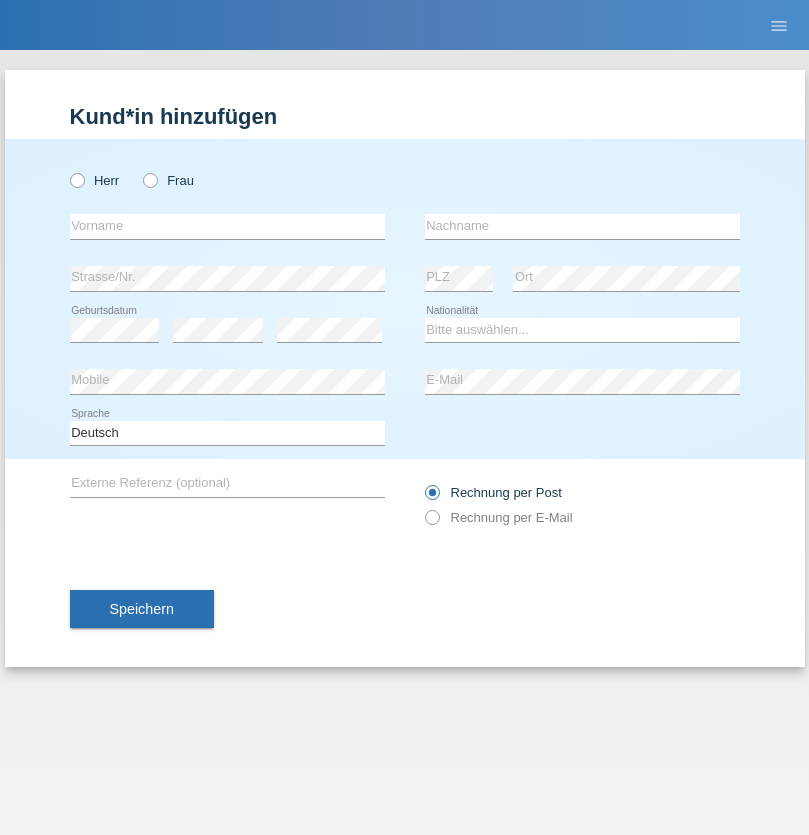 radio on "true" 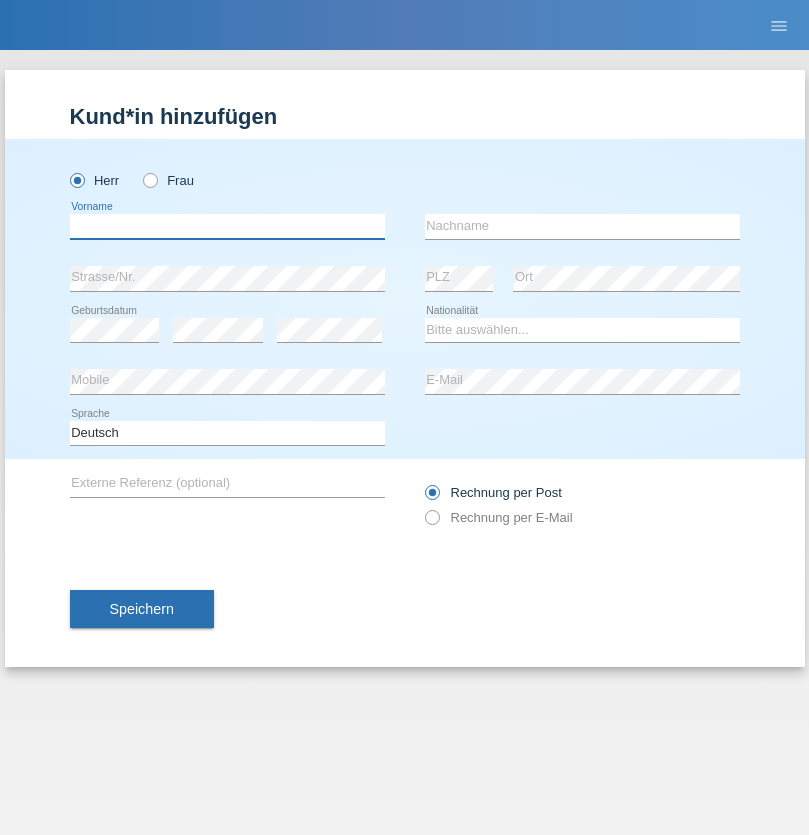 click at bounding box center [227, 226] 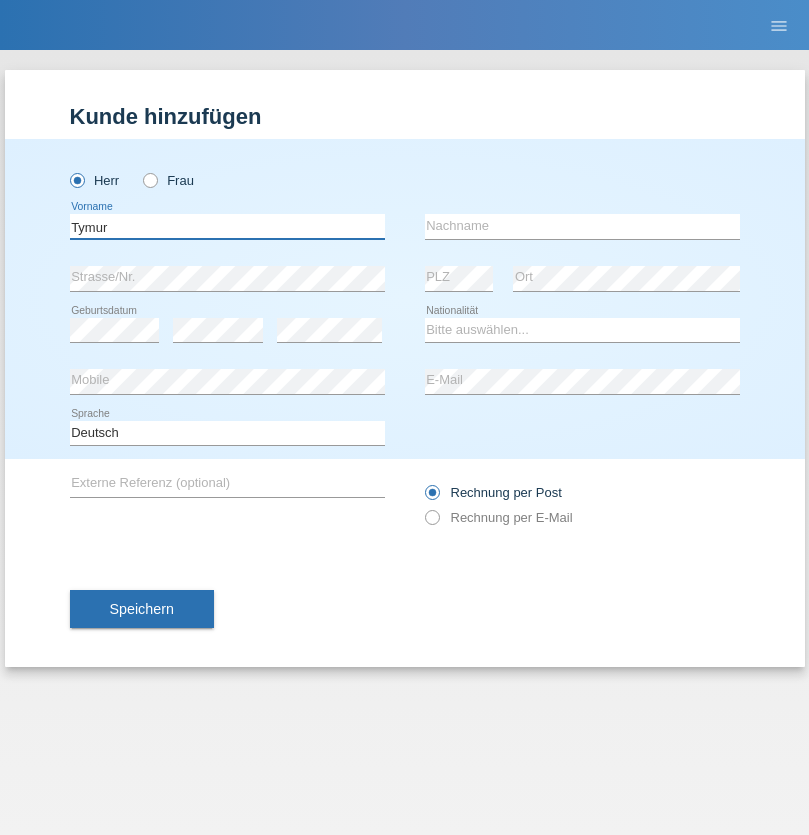 type on "Tymur" 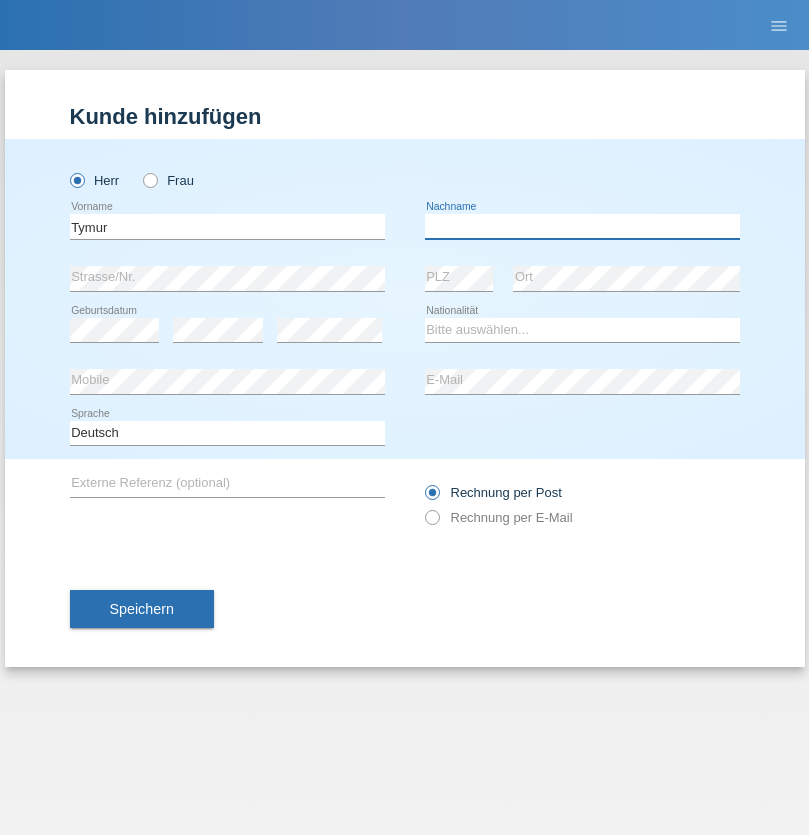 click at bounding box center [582, 226] 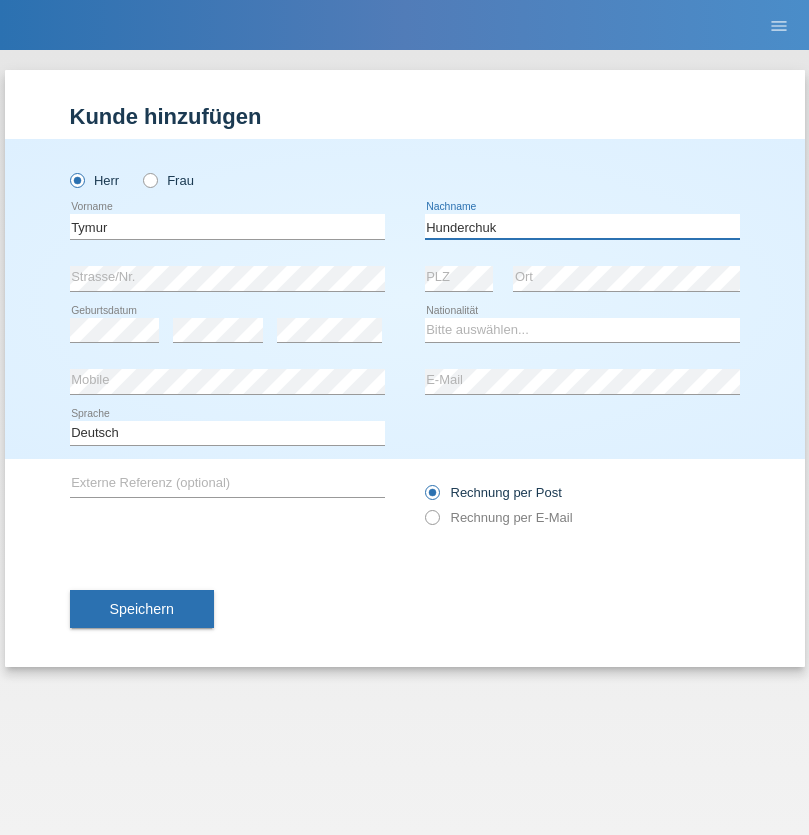 type on "Hunderchuk" 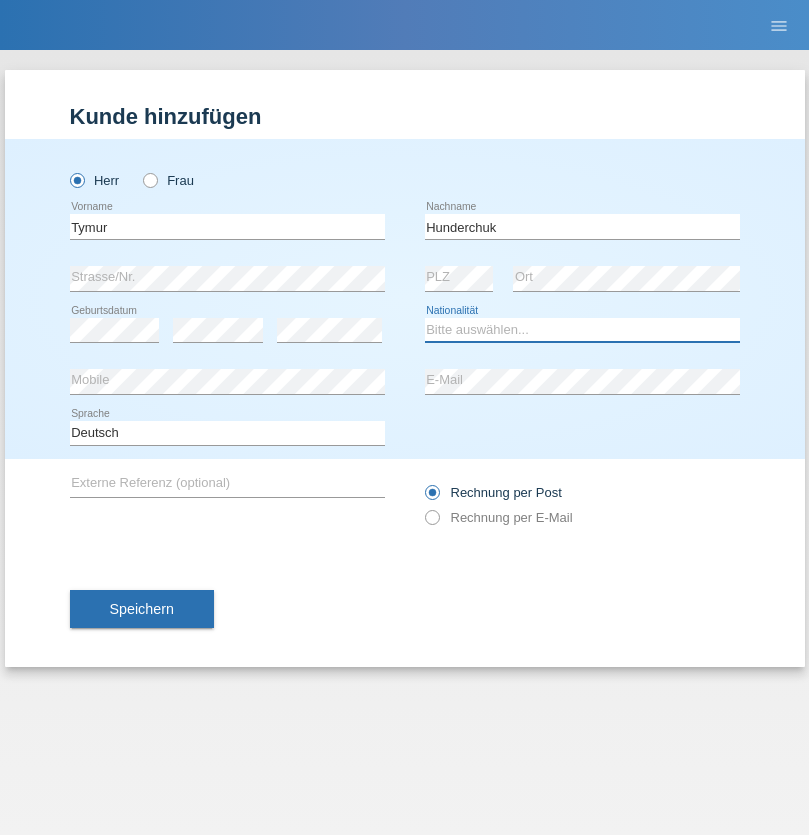 select on "UA" 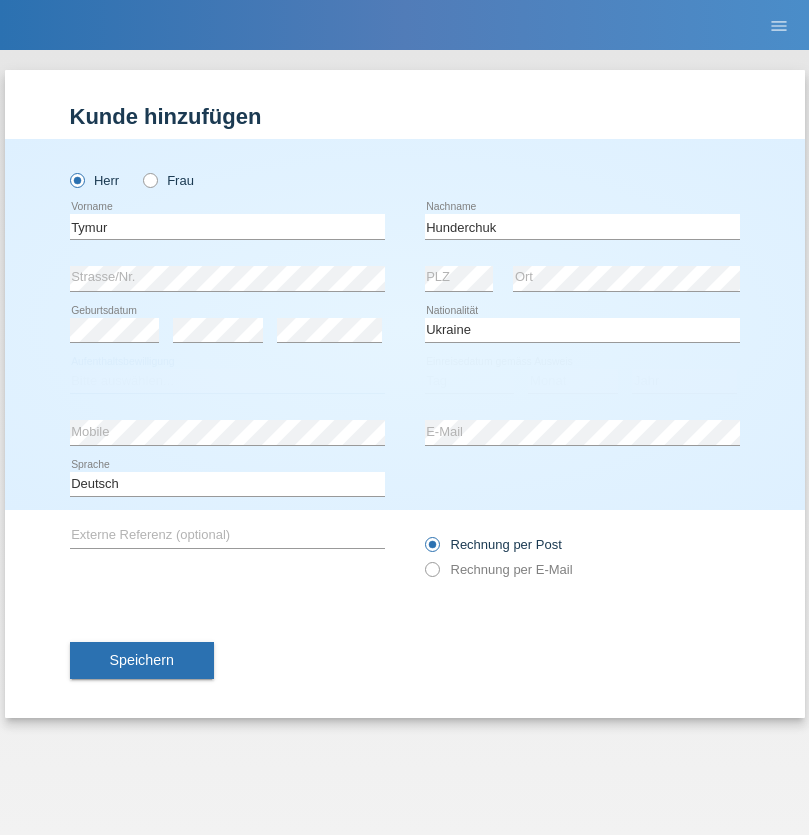 select on "C" 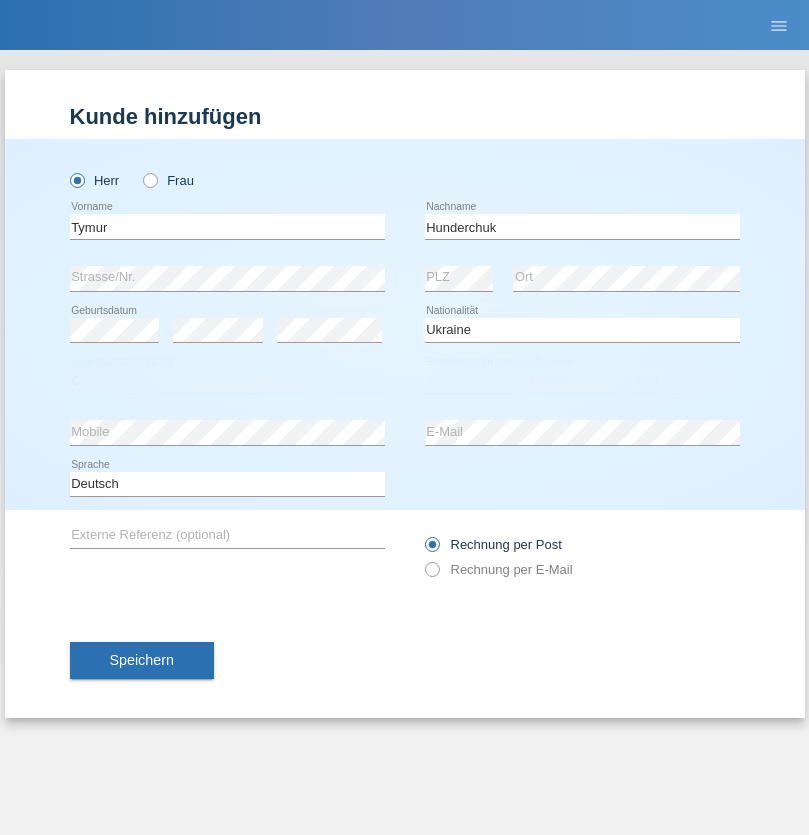 select on "20" 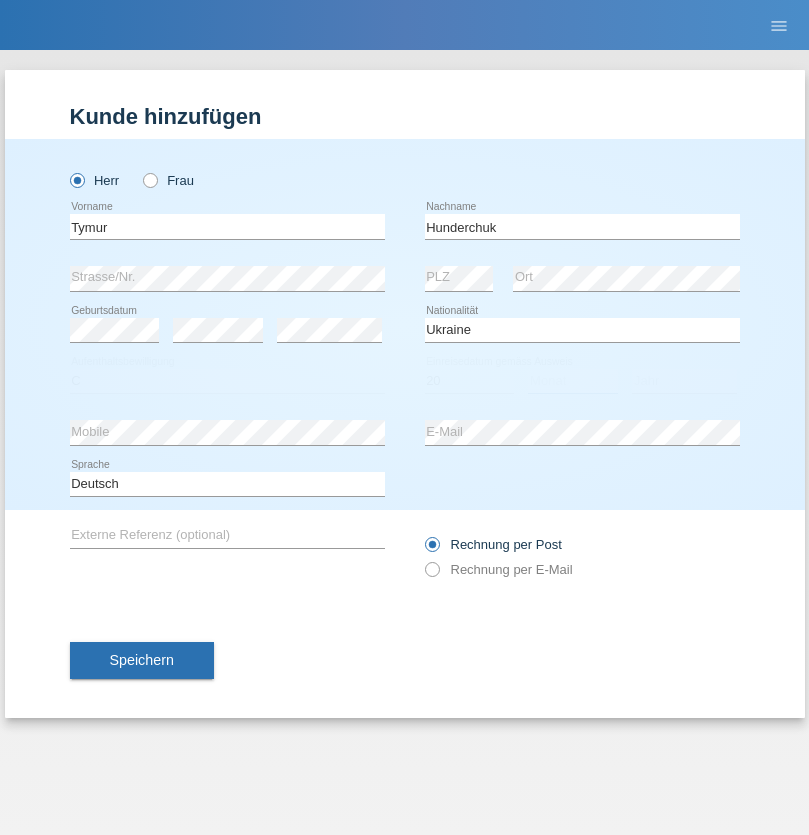 select on "08" 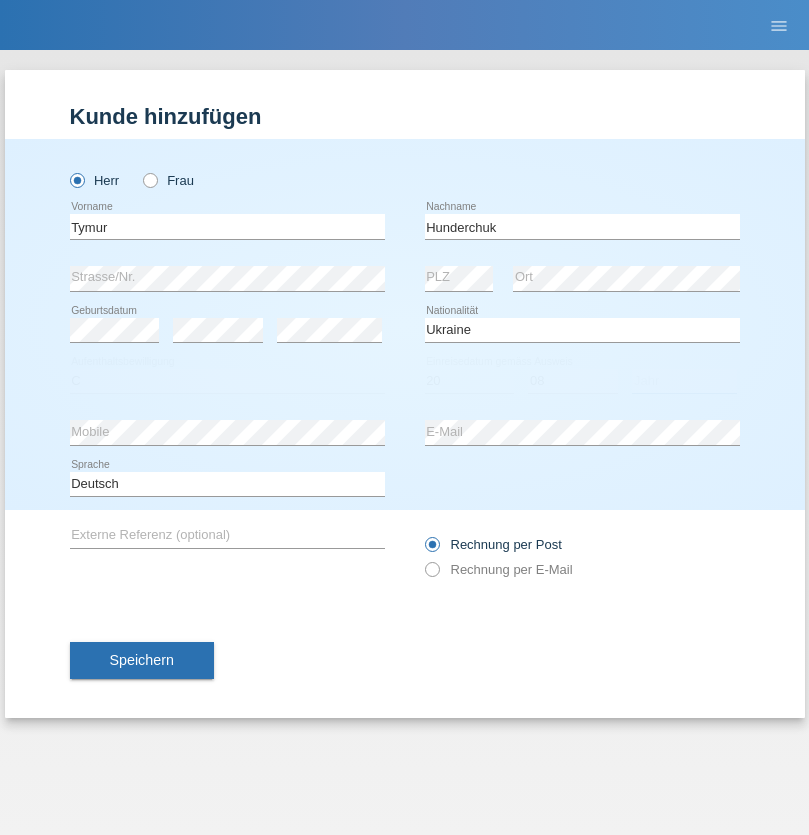 select on "2021" 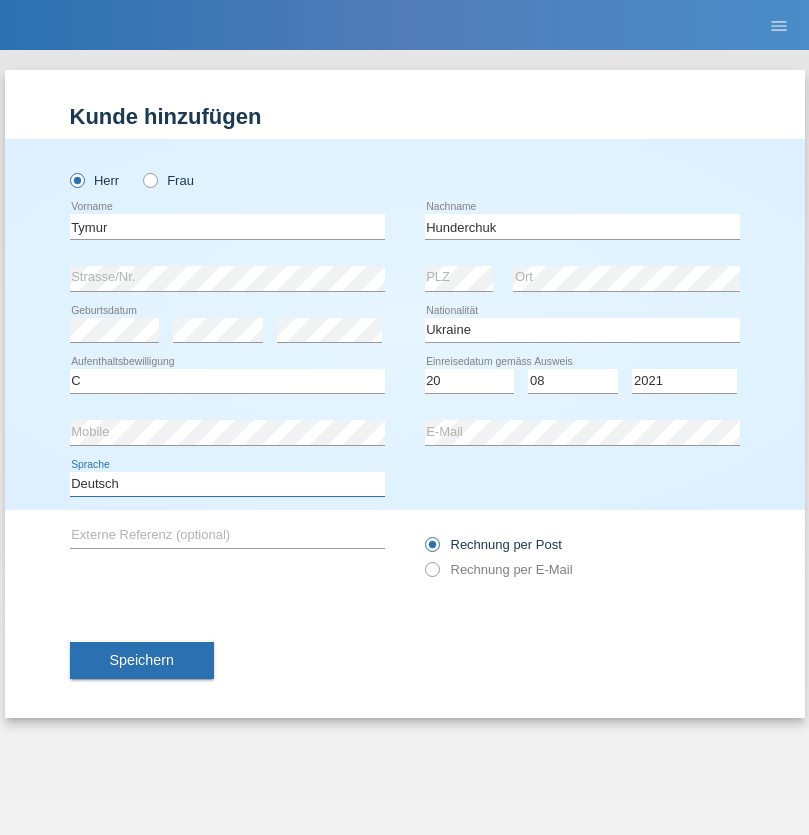 select on "en" 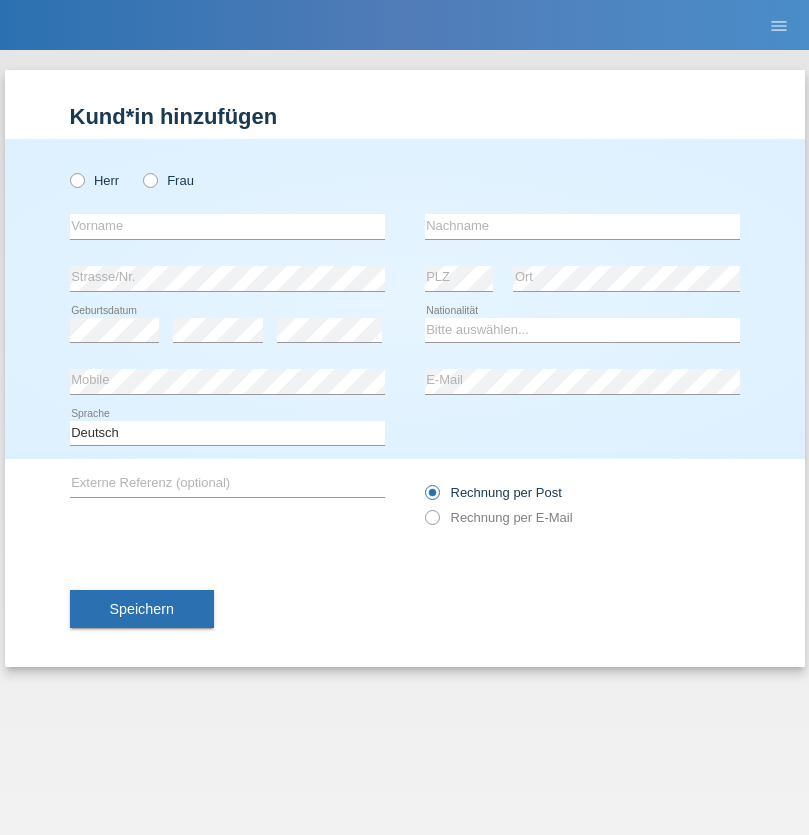 scroll, scrollTop: 0, scrollLeft: 0, axis: both 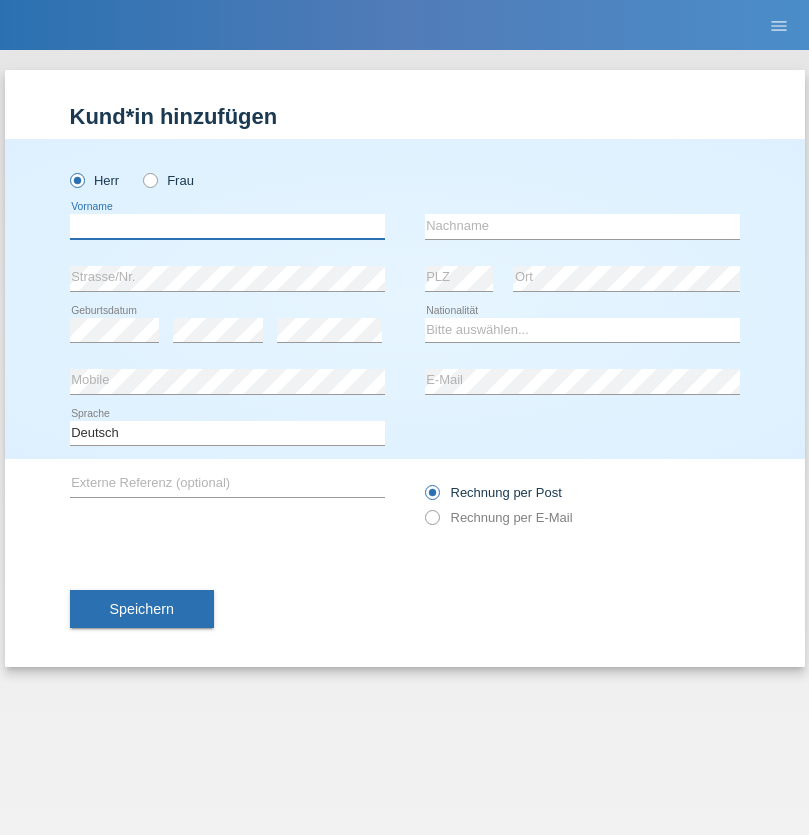 click at bounding box center [227, 226] 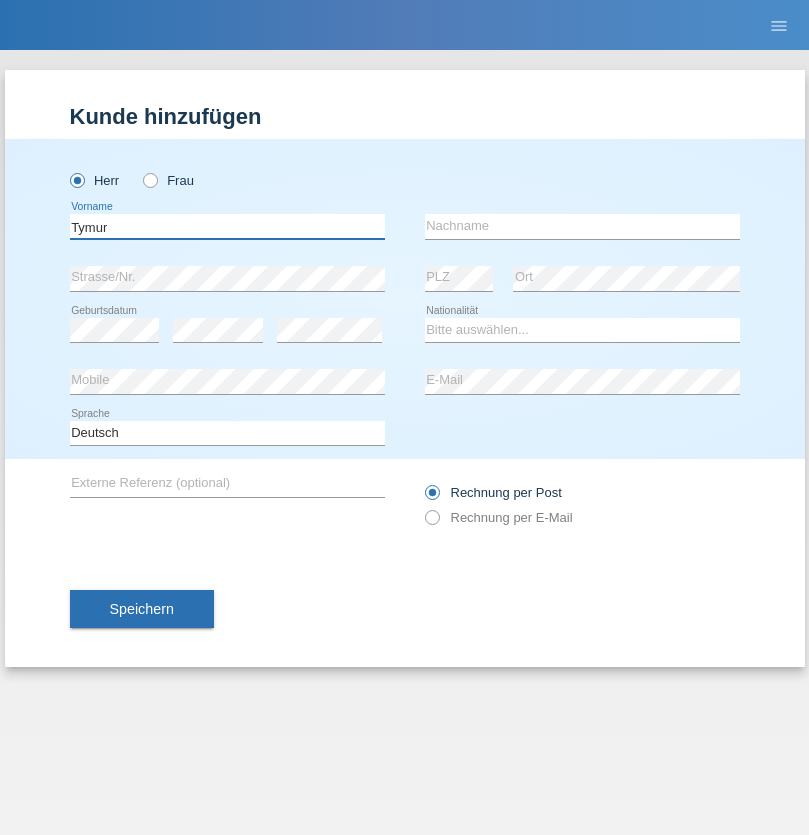 type on "Tymur" 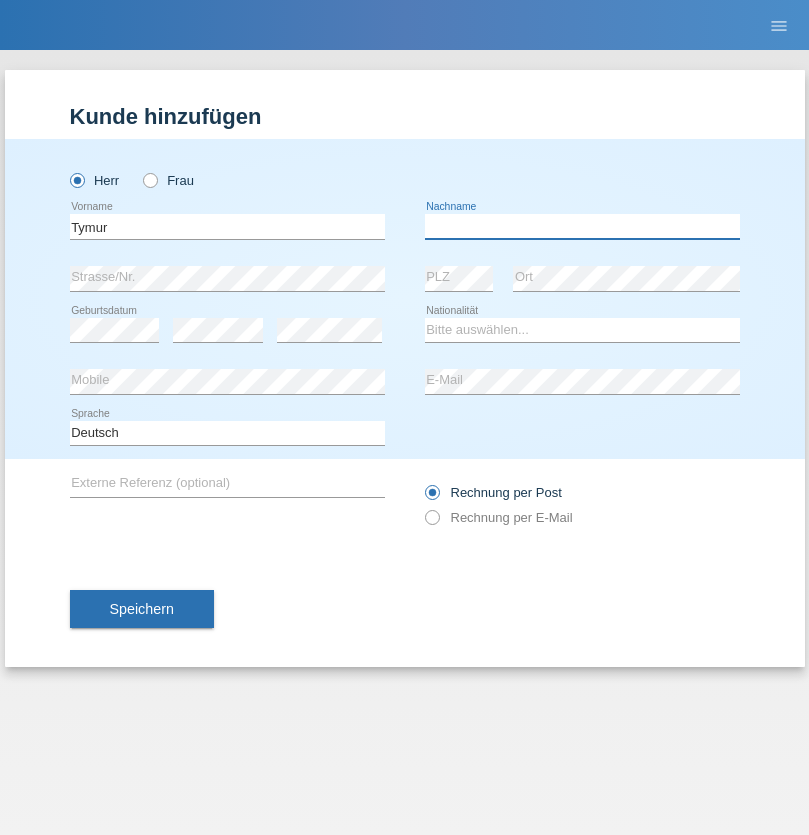 click at bounding box center [582, 226] 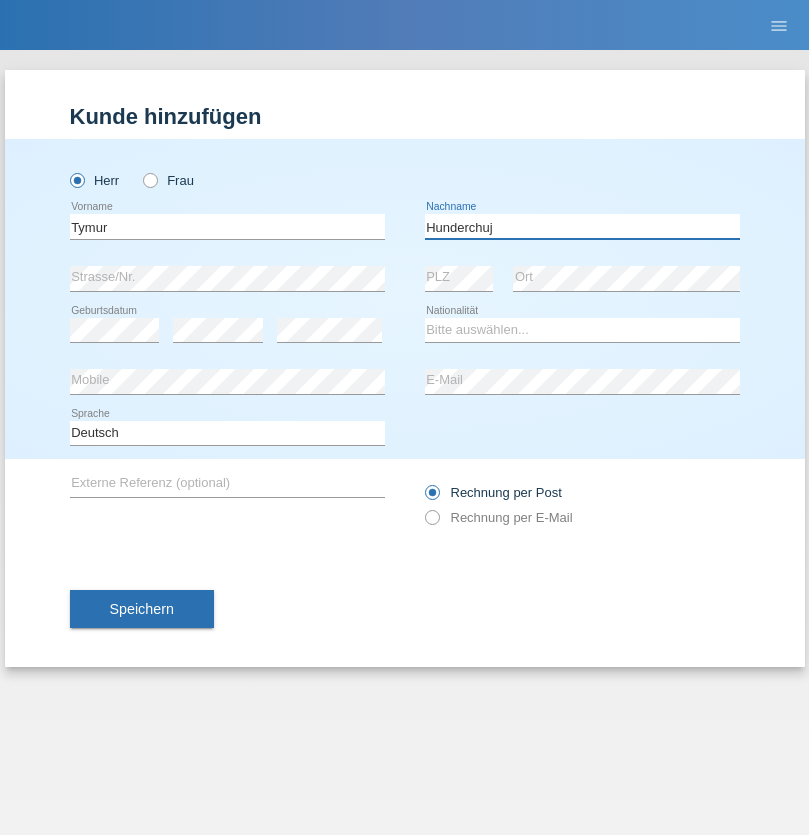 type on "Hunderchuj" 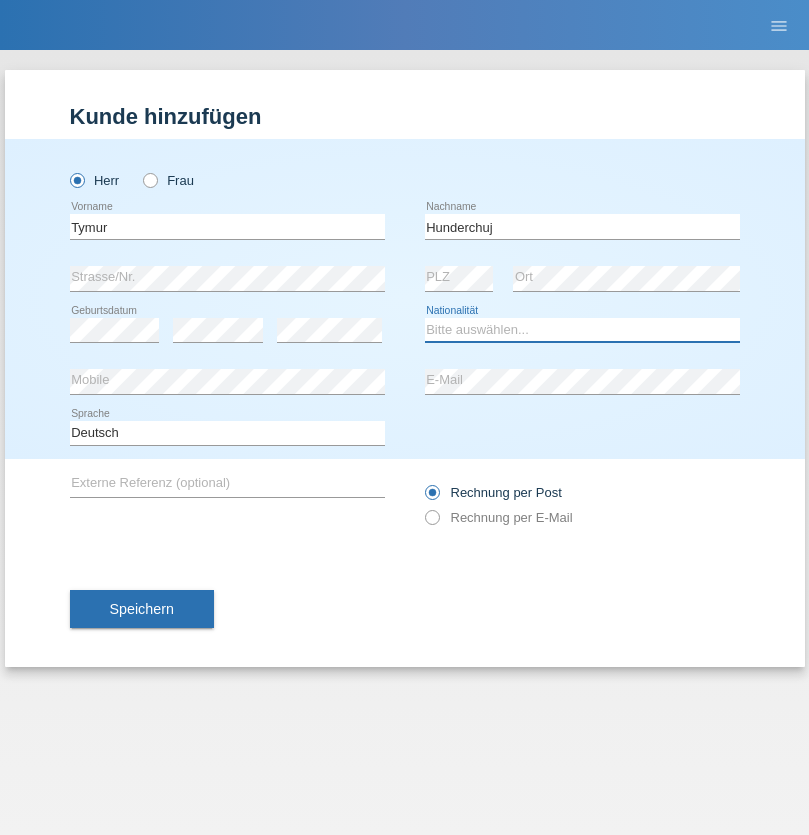 select on "UA" 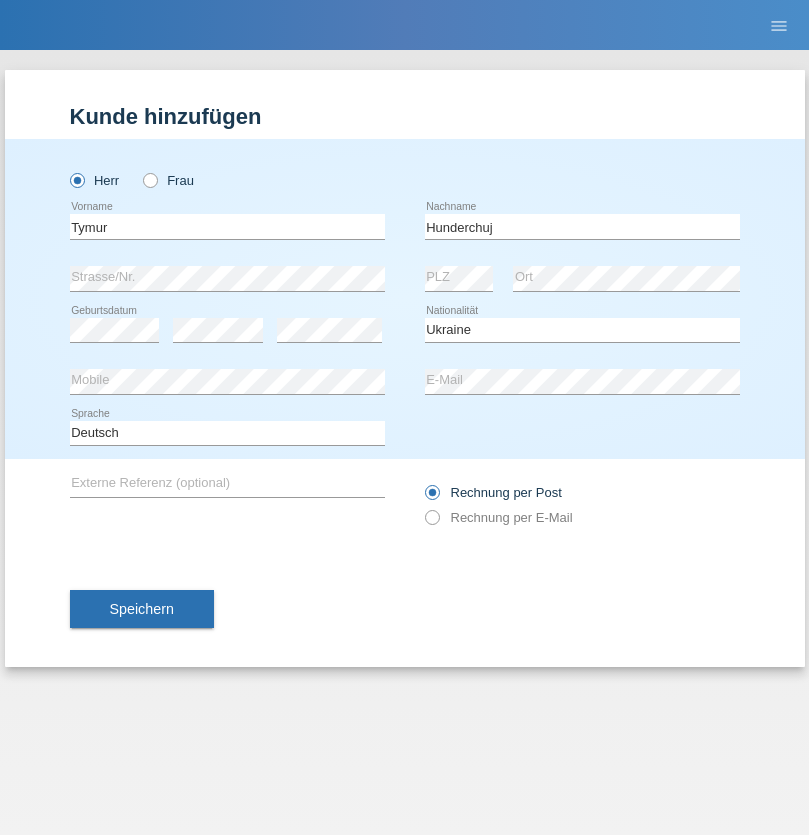 select on "C" 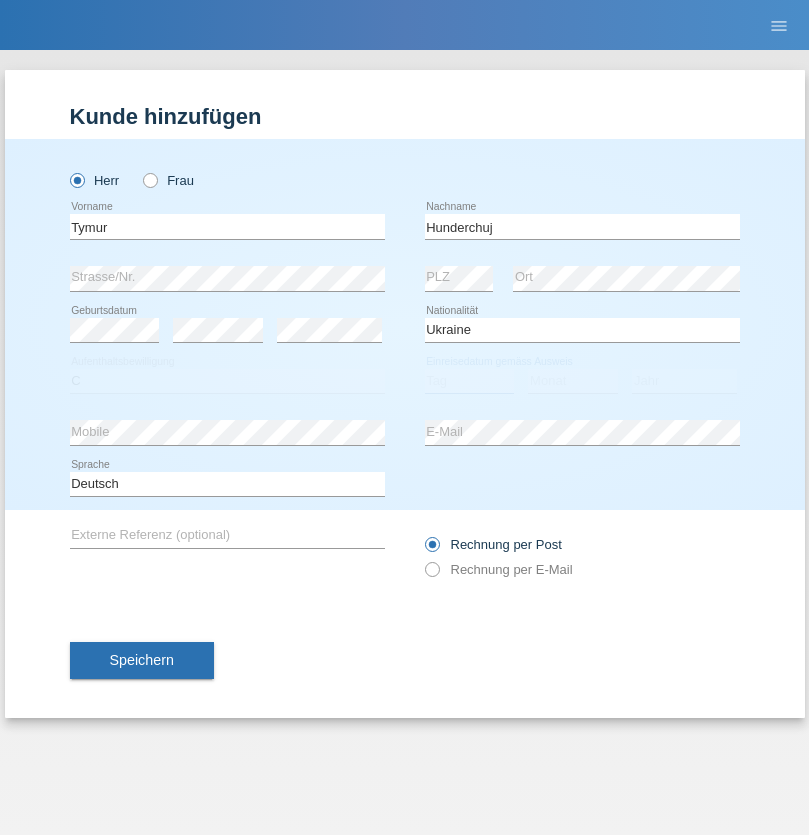 select on "20" 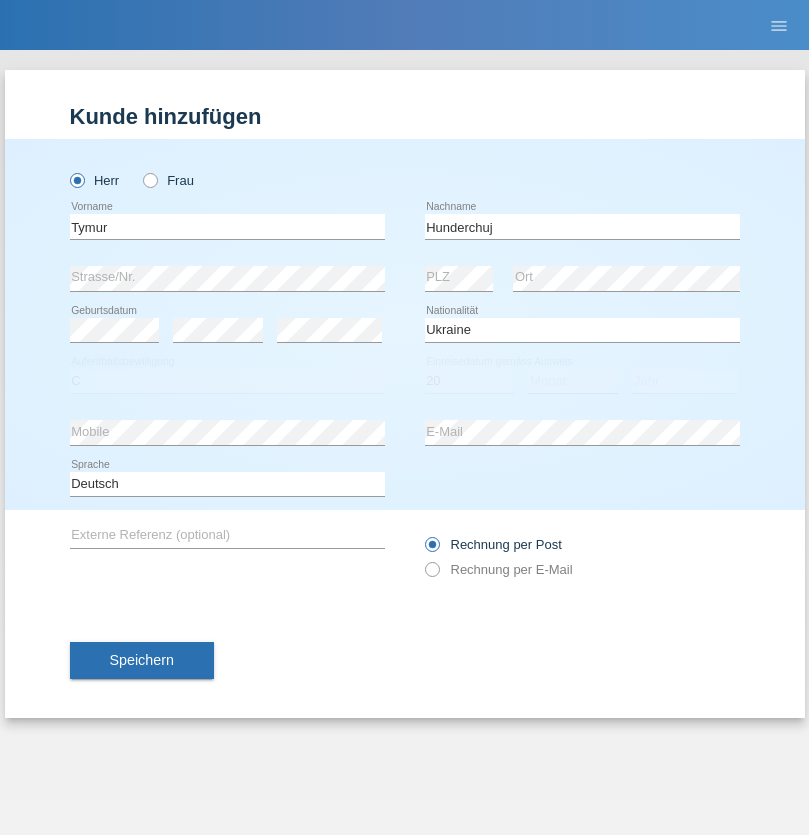 select on "08" 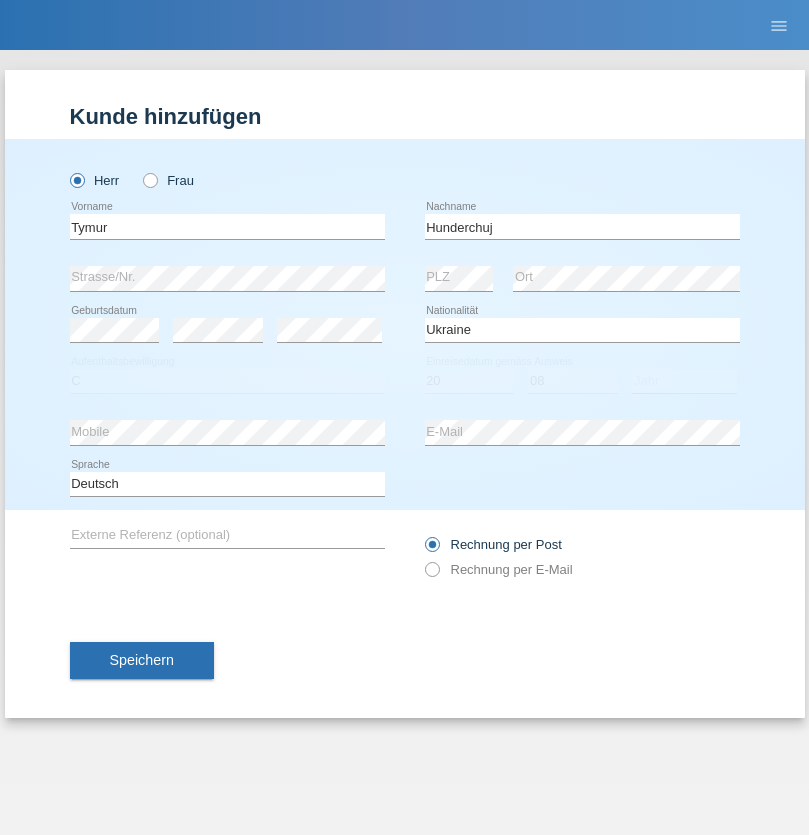 select on "2021" 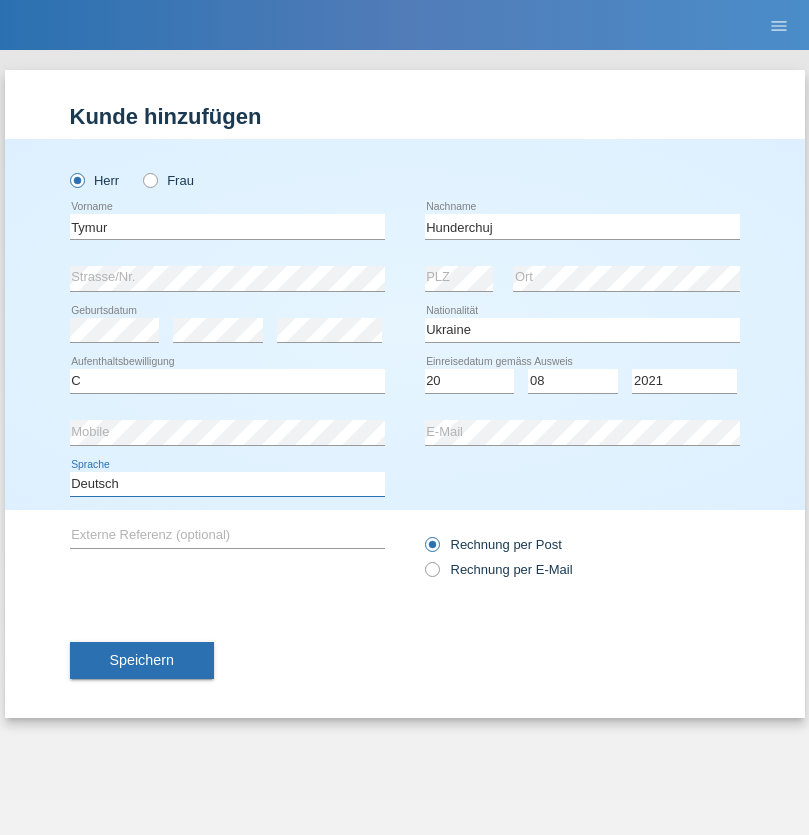 select on "en" 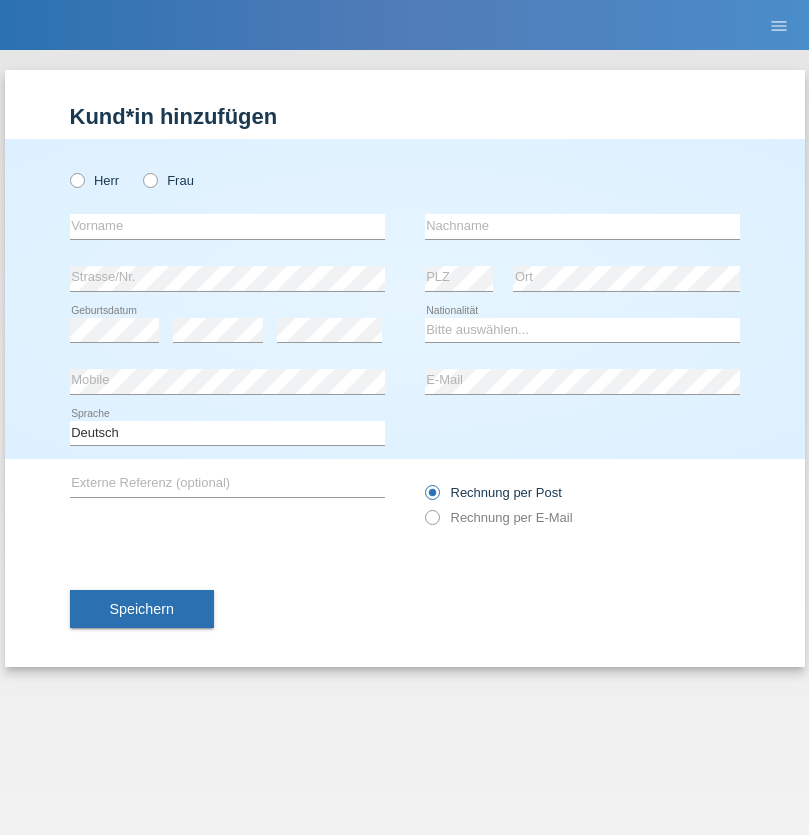 scroll, scrollTop: 0, scrollLeft: 0, axis: both 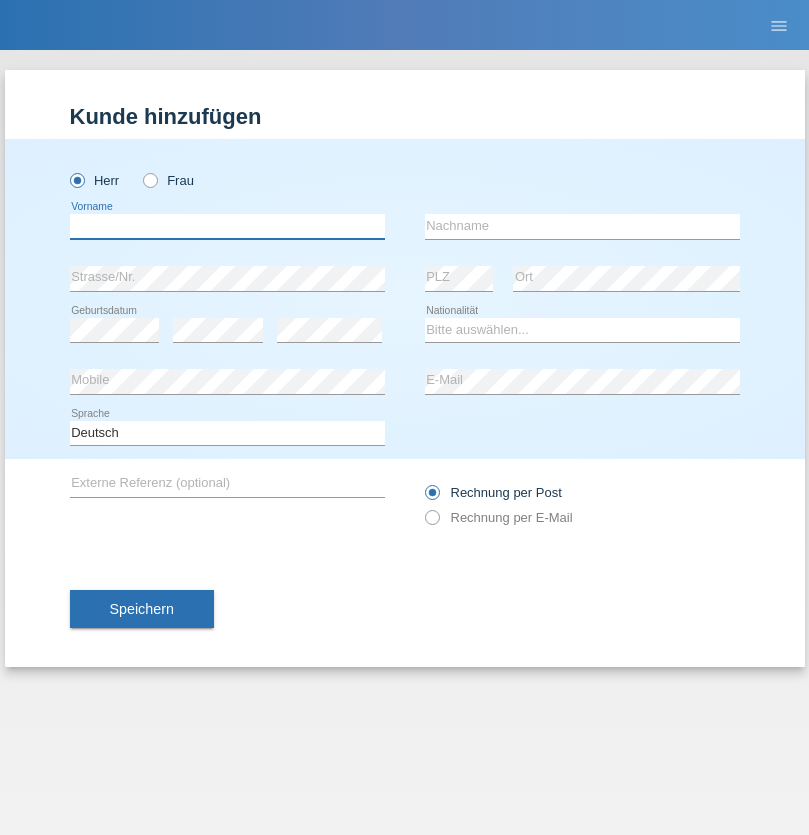 click at bounding box center [227, 226] 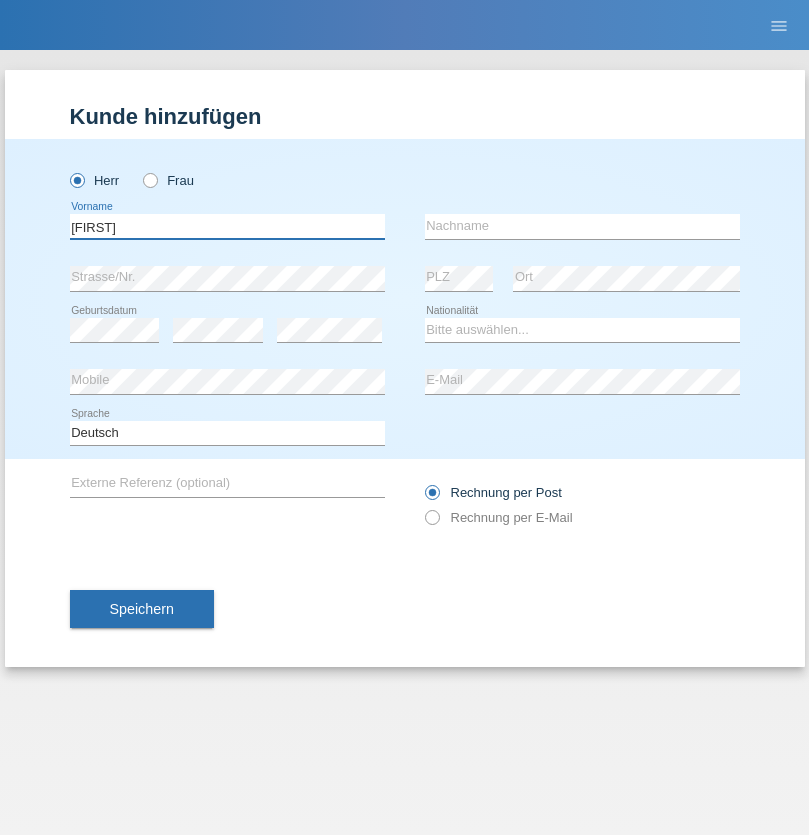 type on "Dominik" 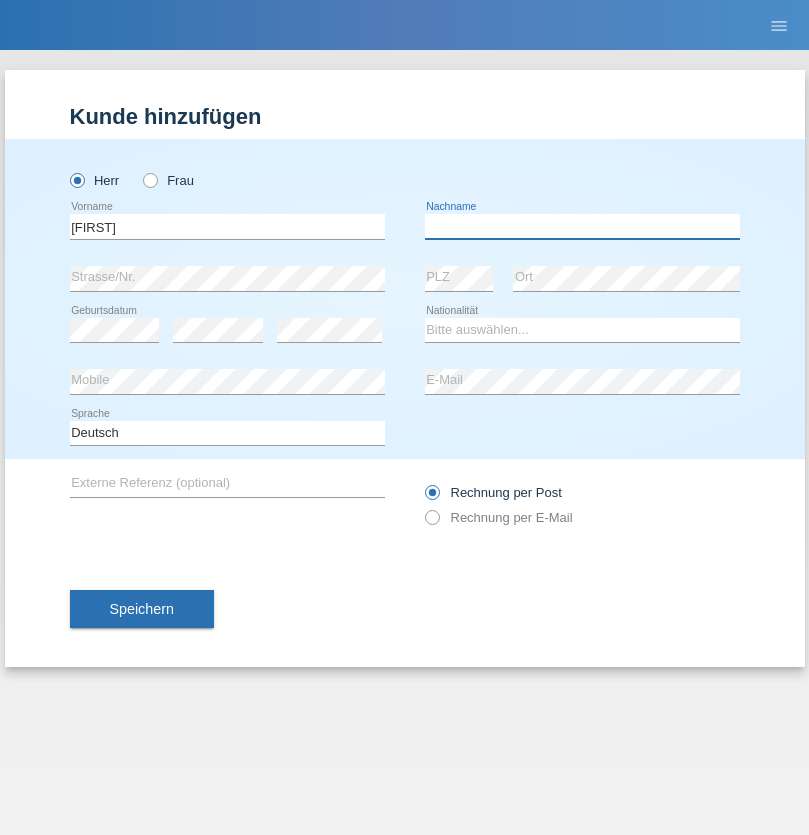 click at bounding box center (582, 226) 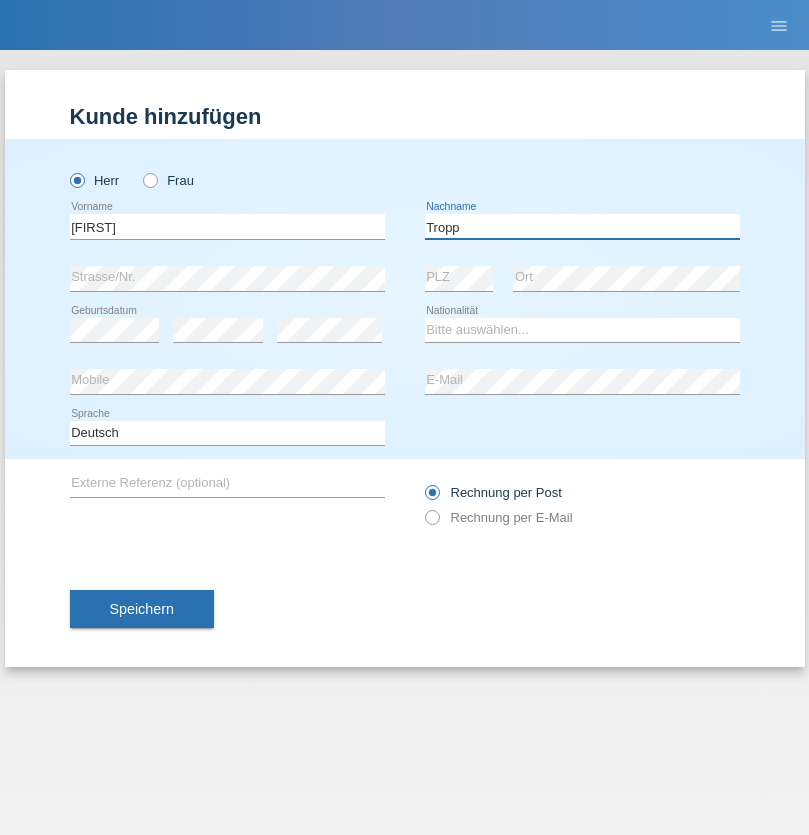 type on "Tropp" 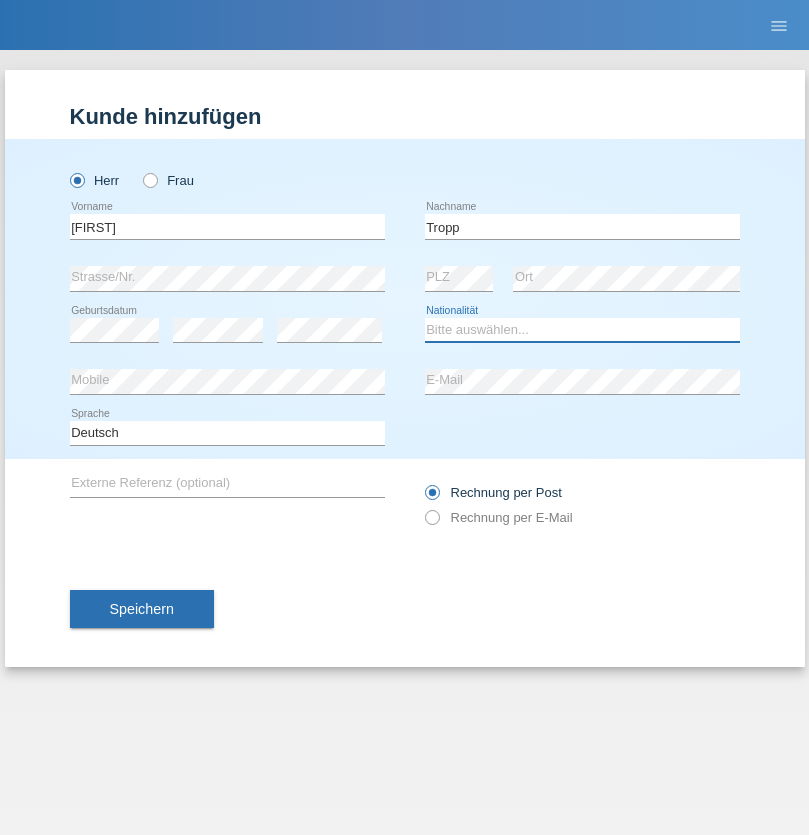 select on "SK" 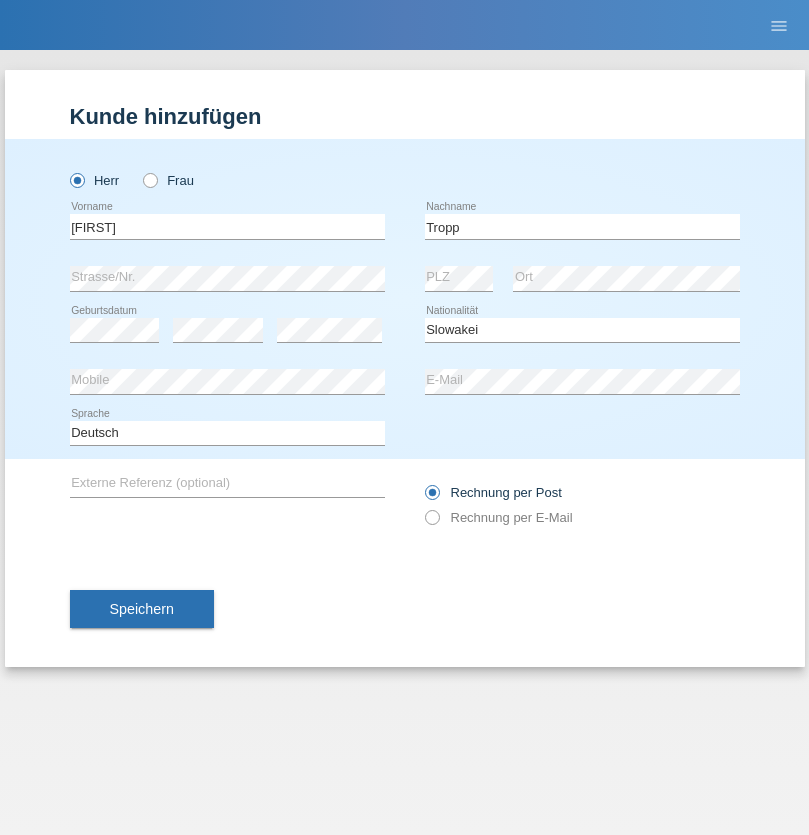 select on "C" 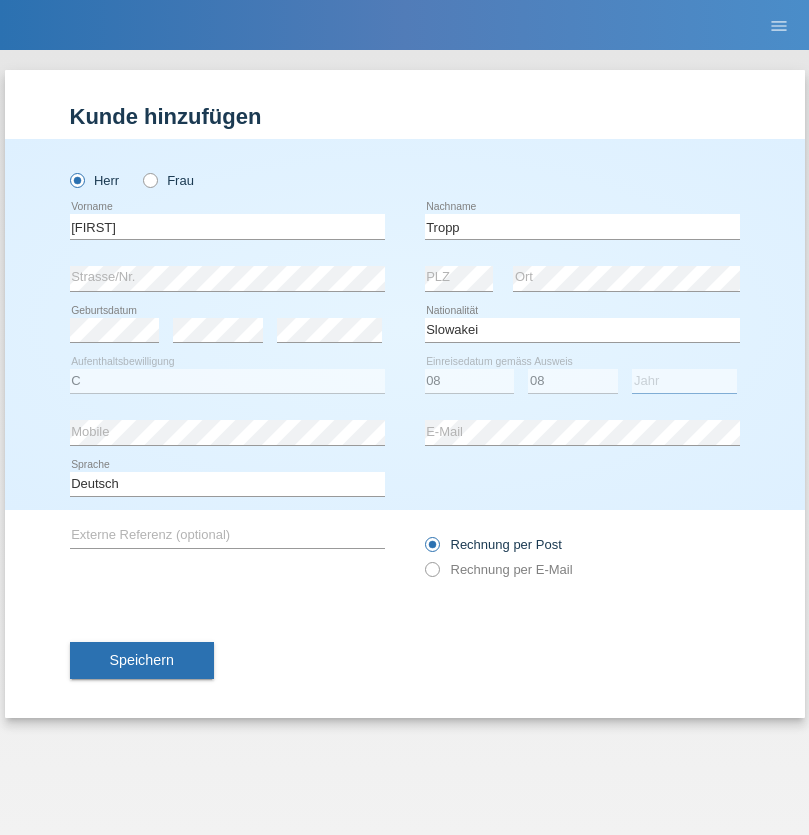 select on "2021" 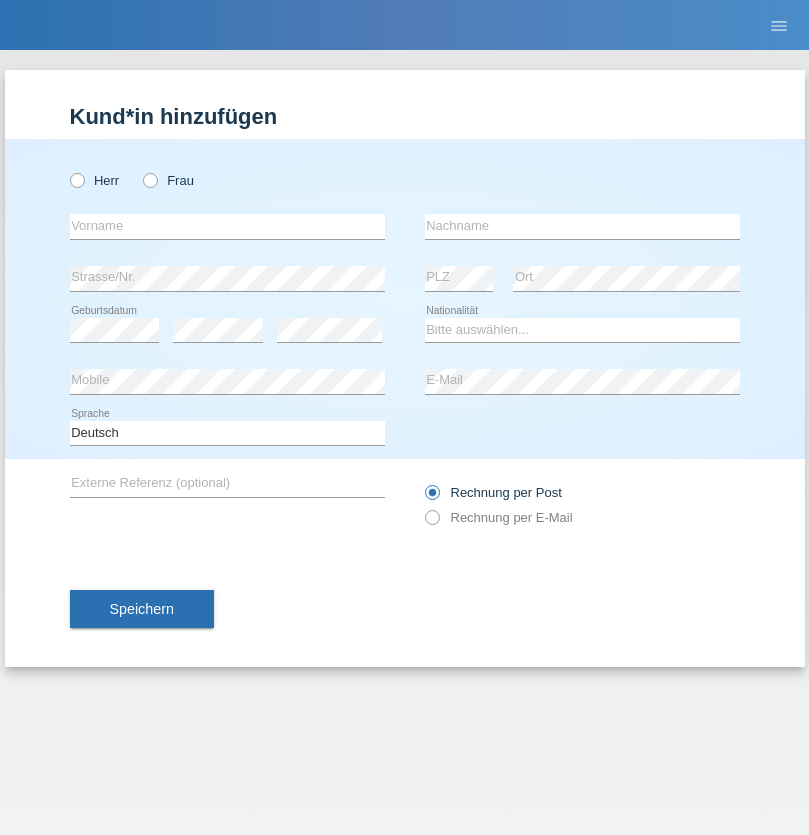 scroll, scrollTop: 0, scrollLeft: 0, axis: both 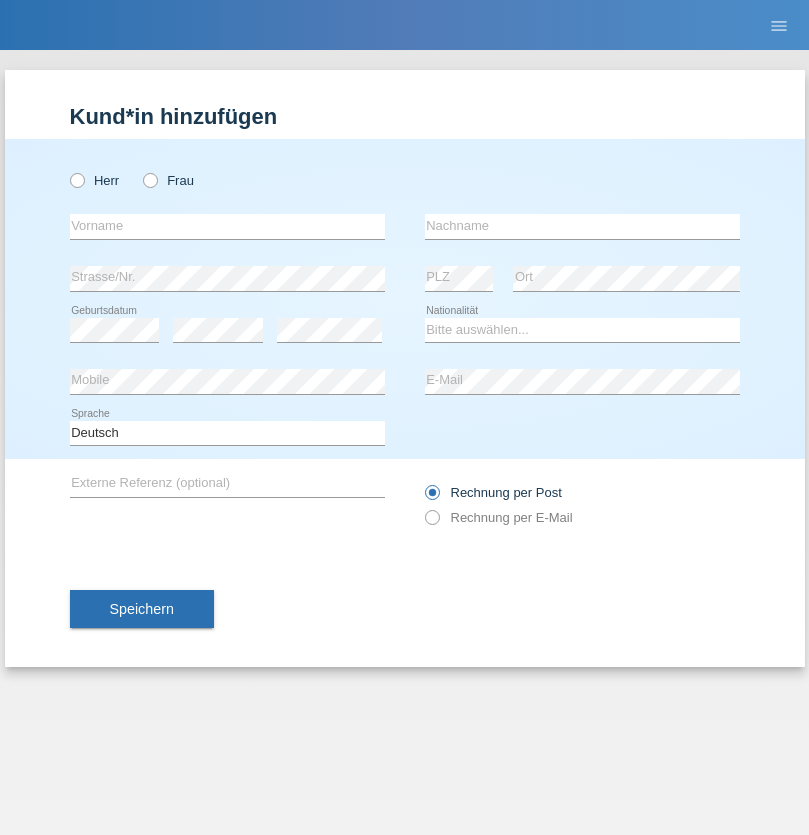 radio on "true" 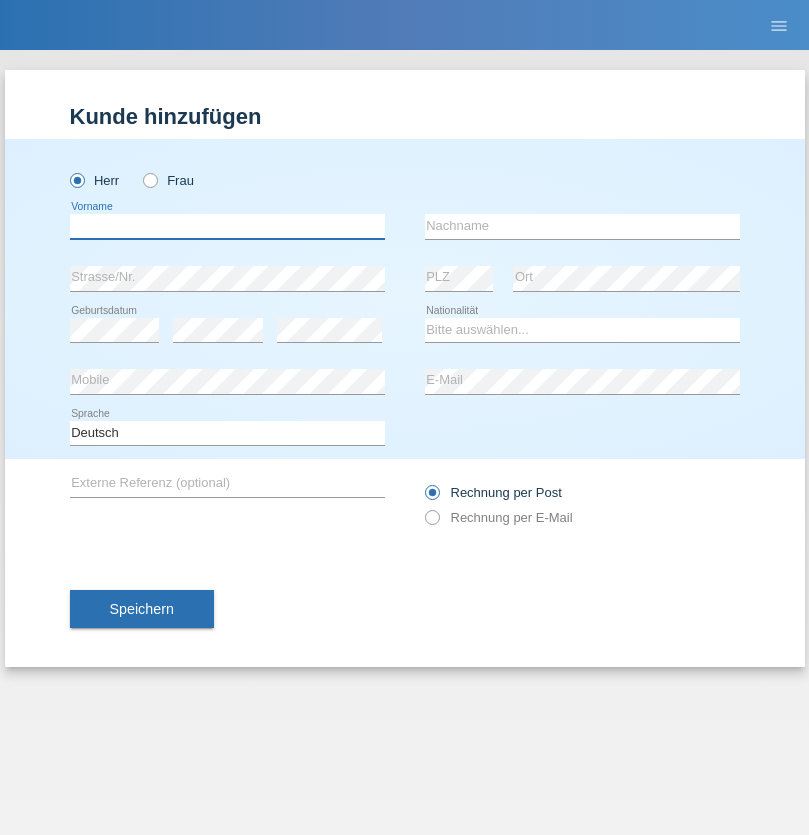 click at bounding box center [227, 226] 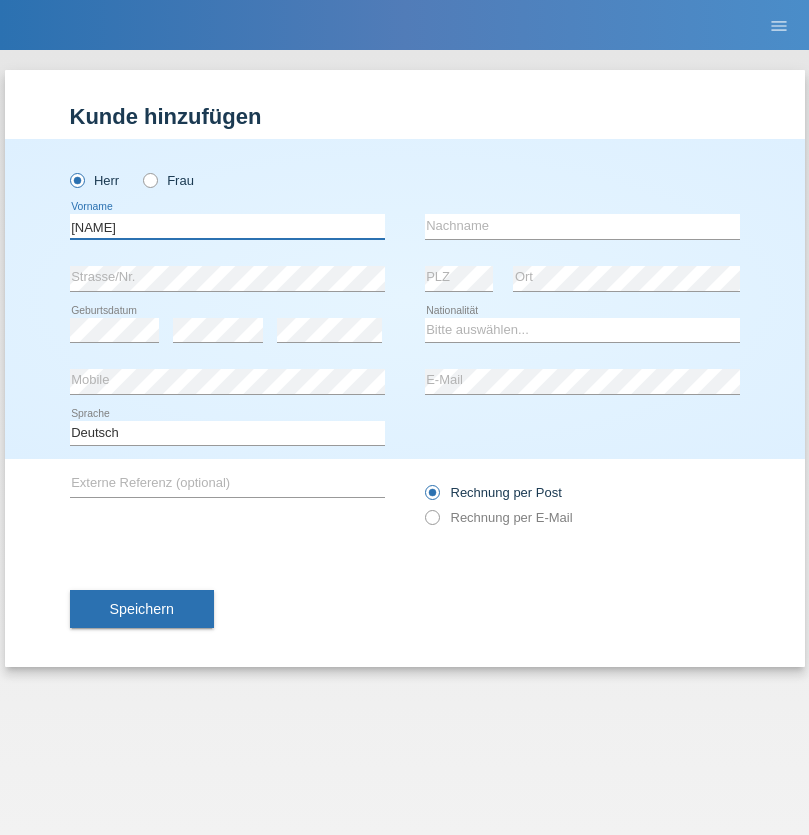 type on "[NAME]" 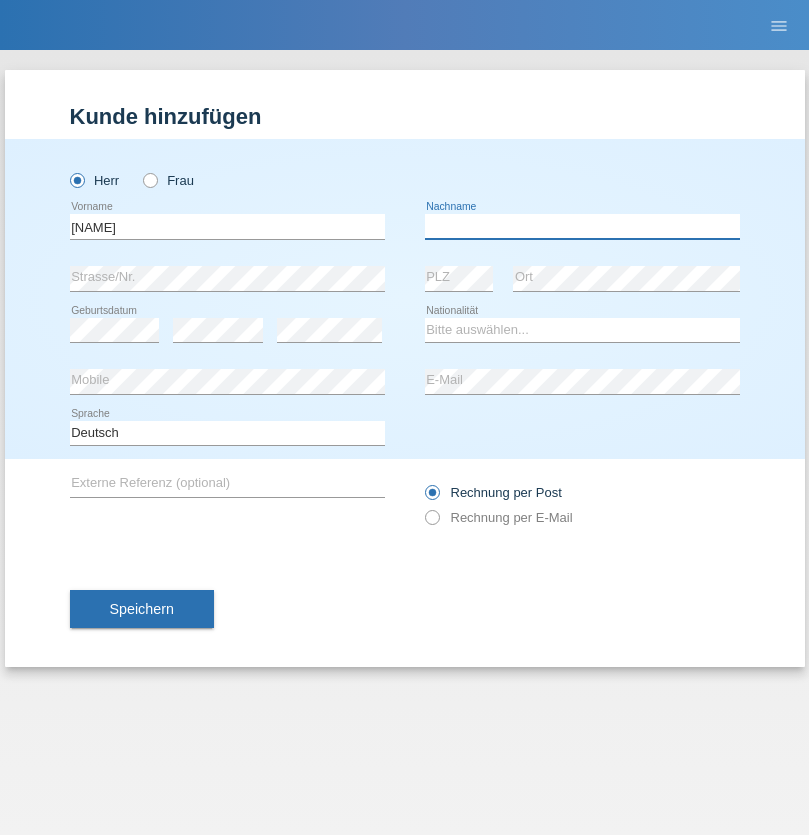 click at bounding box center (582, 226) 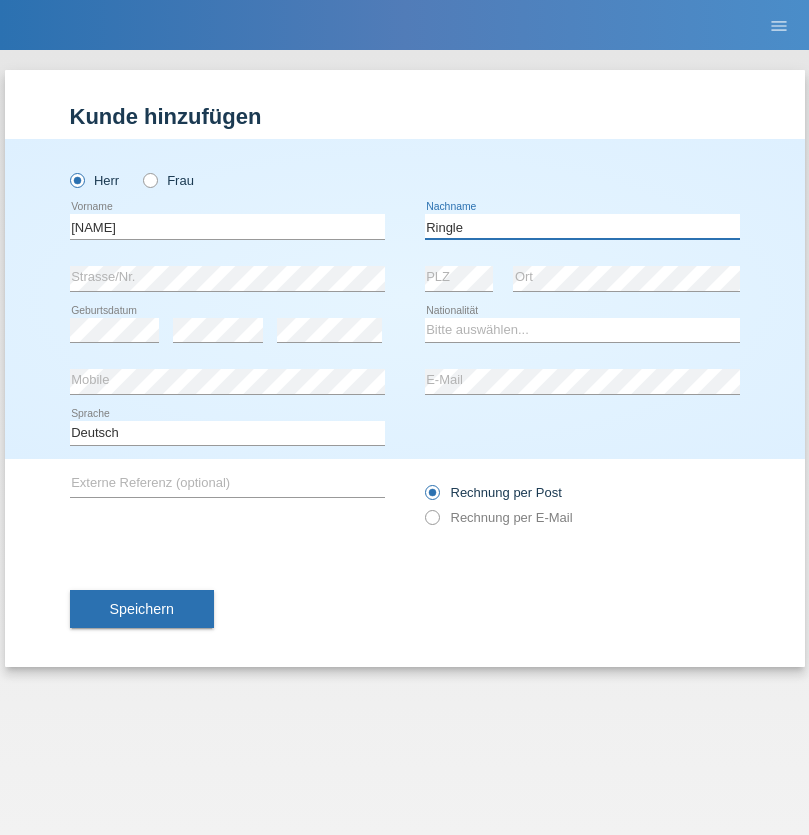 type on "Ringle" 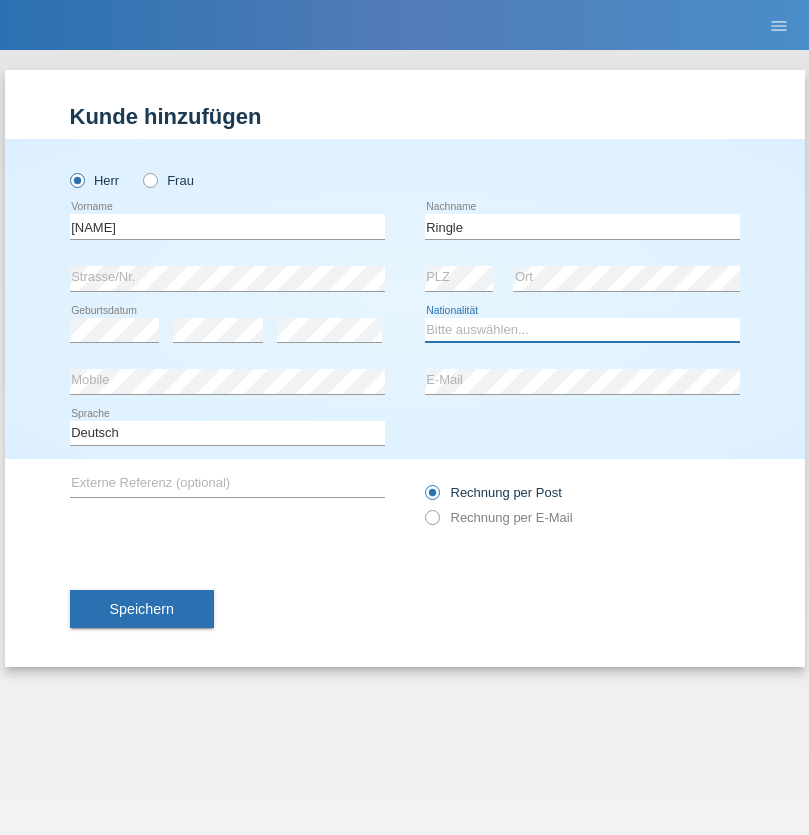select on "DE" 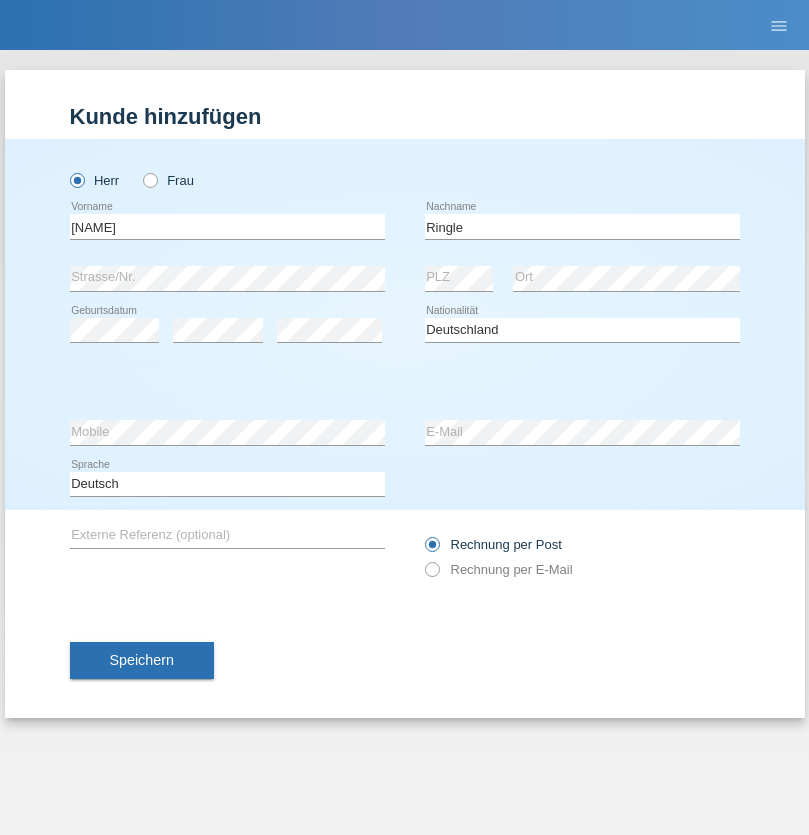 select on "C" 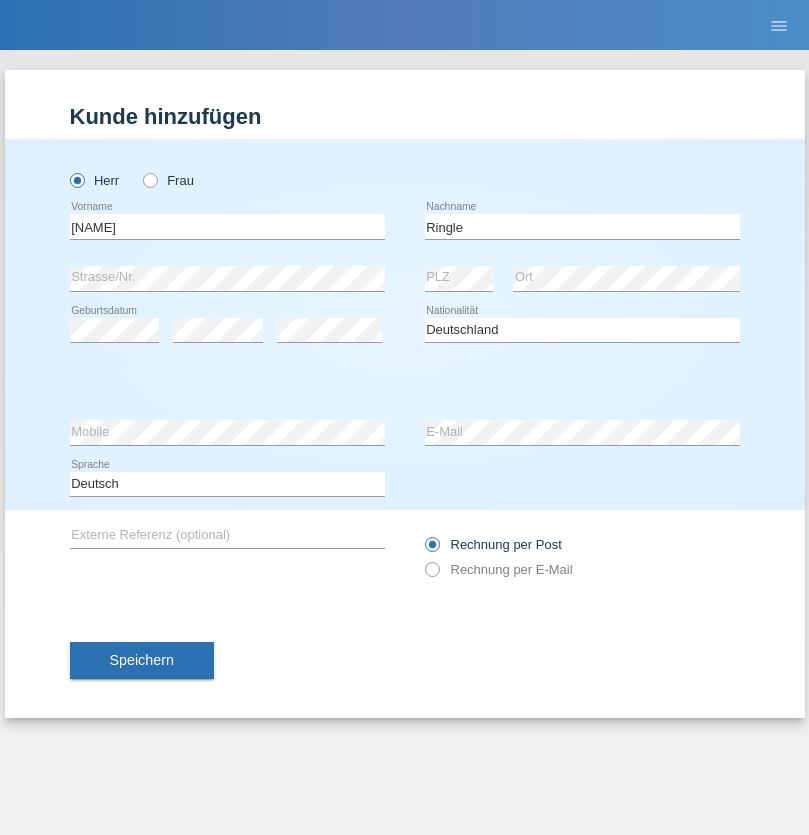 select on "06" 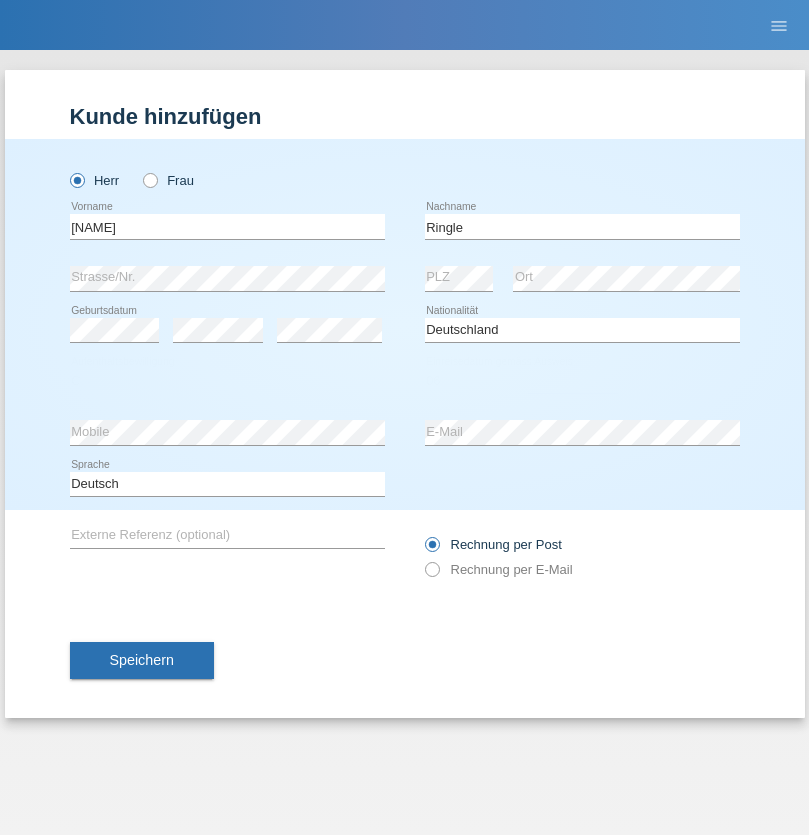 select on "01" 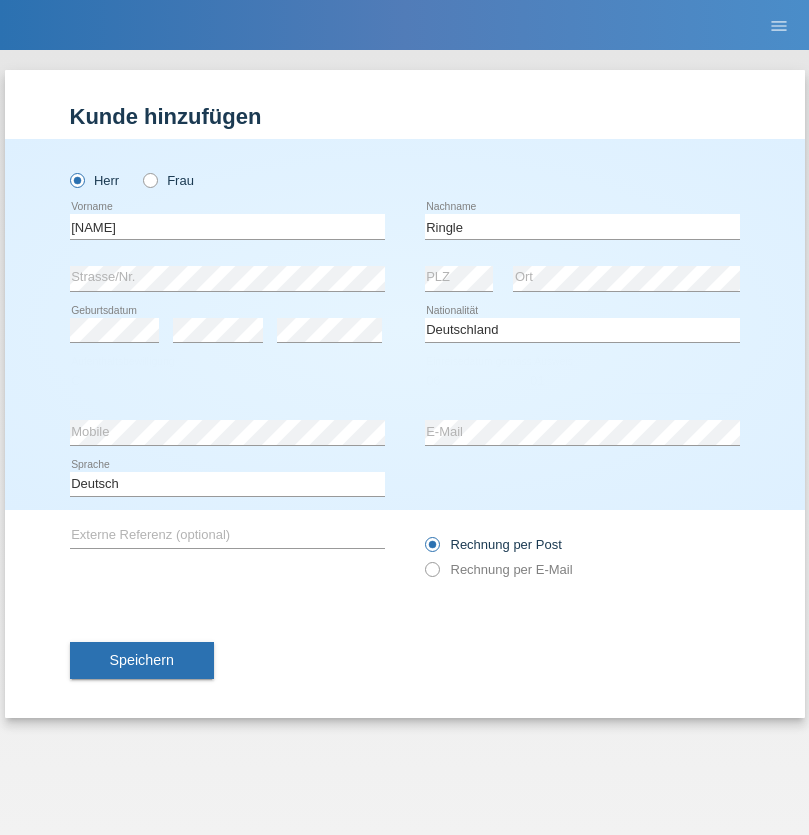 select on "2021" 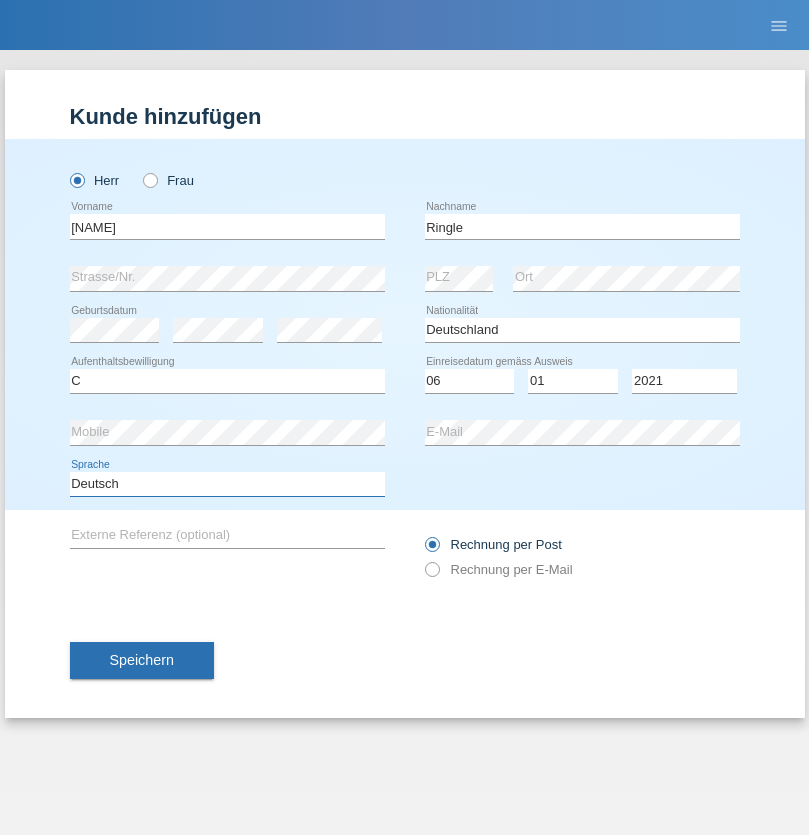 select on "en" 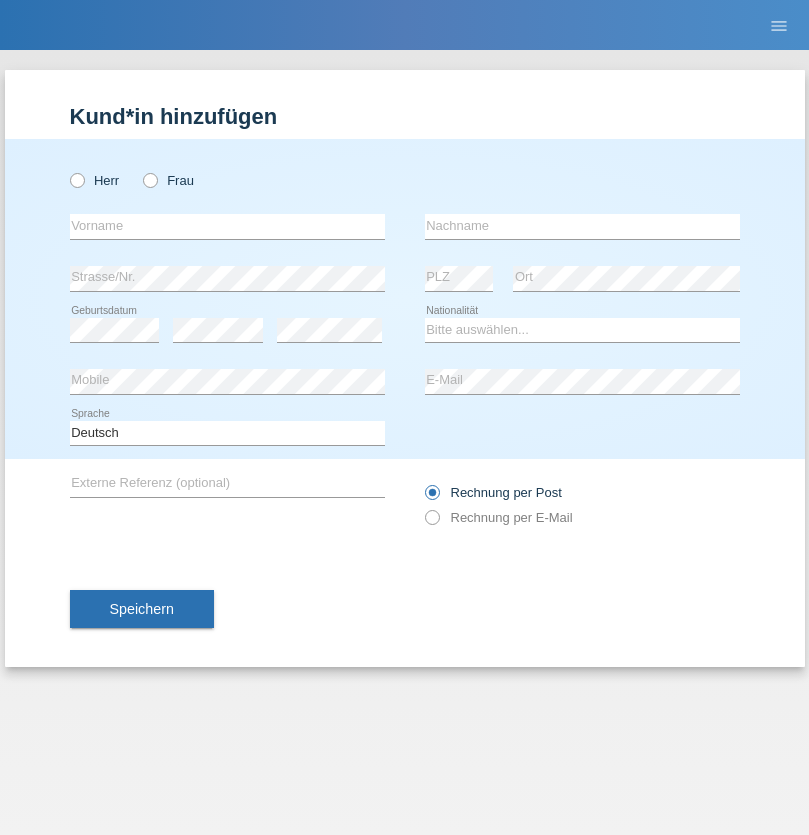 scroll, scrollTop: 0, scrollLeft: 0, axis: both 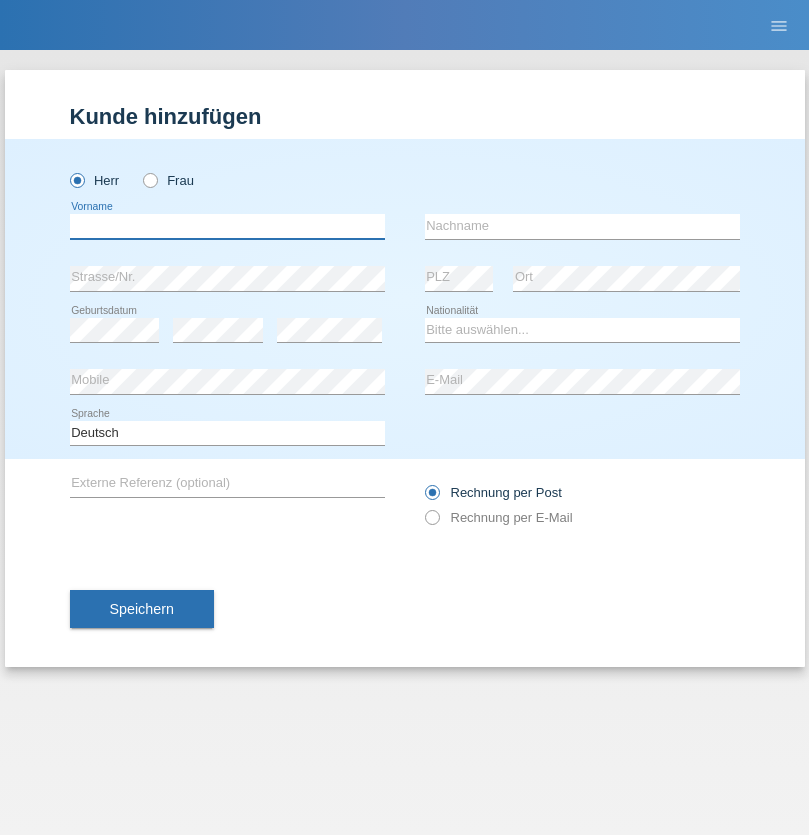 click at bounding box center [227, 226] 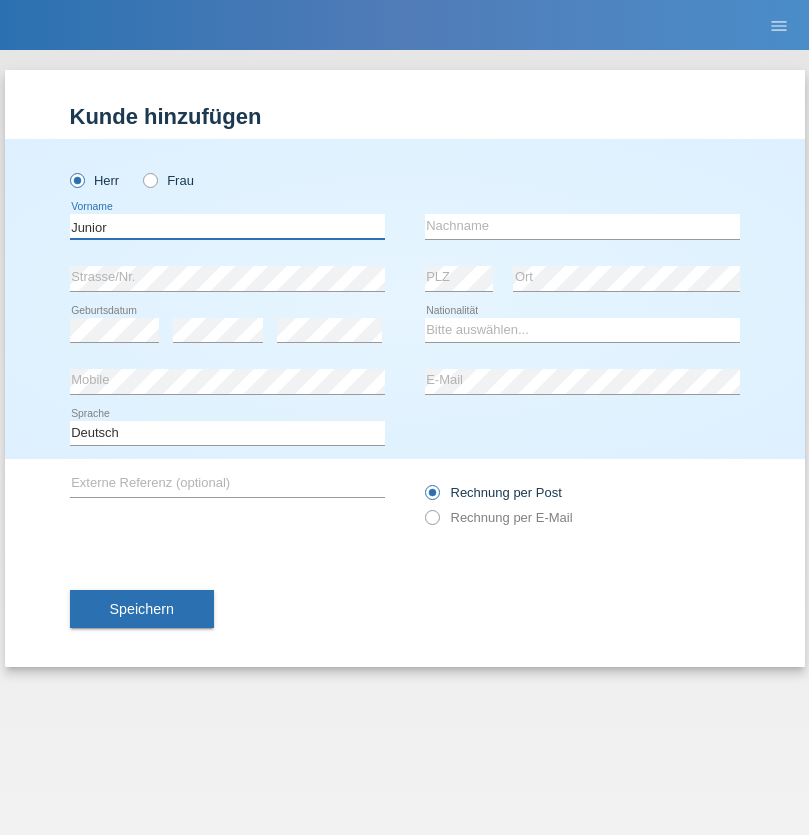type on "Junior" 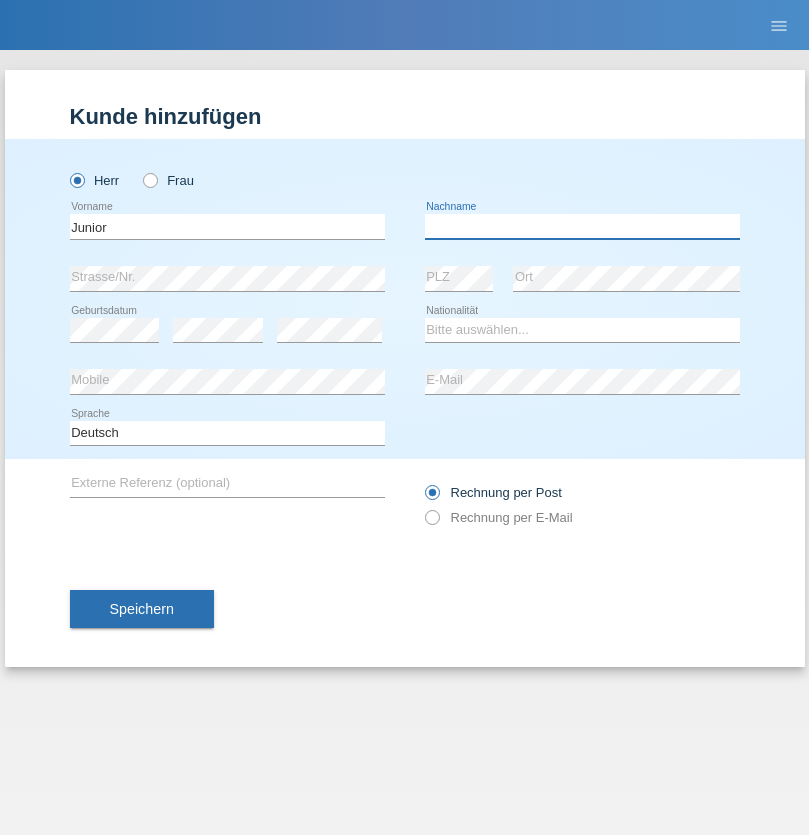 click at bounding box center (582, 226) 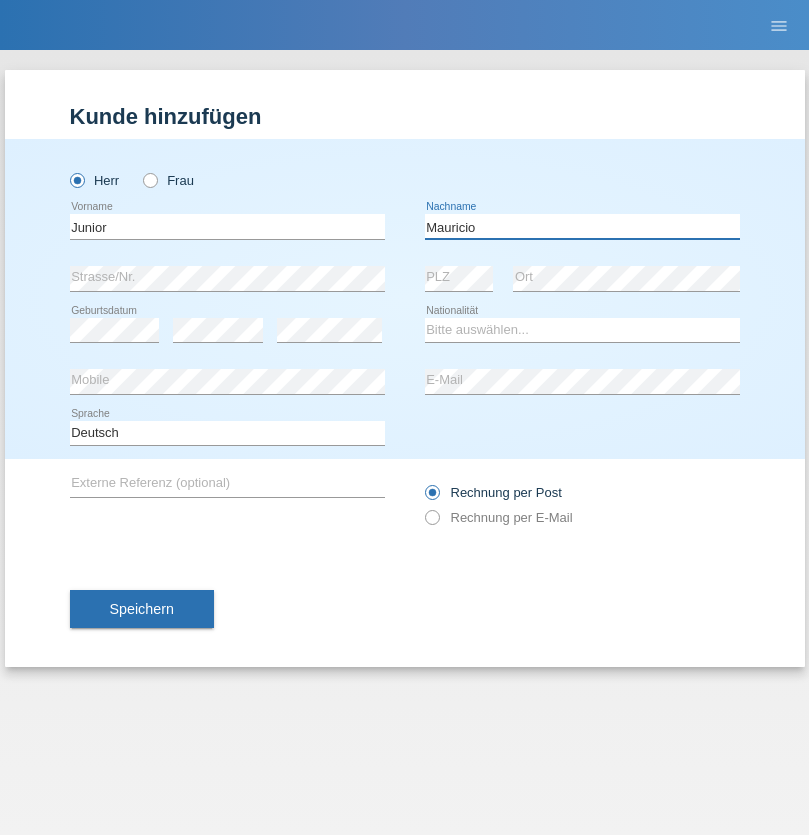 type on "Mauricio" 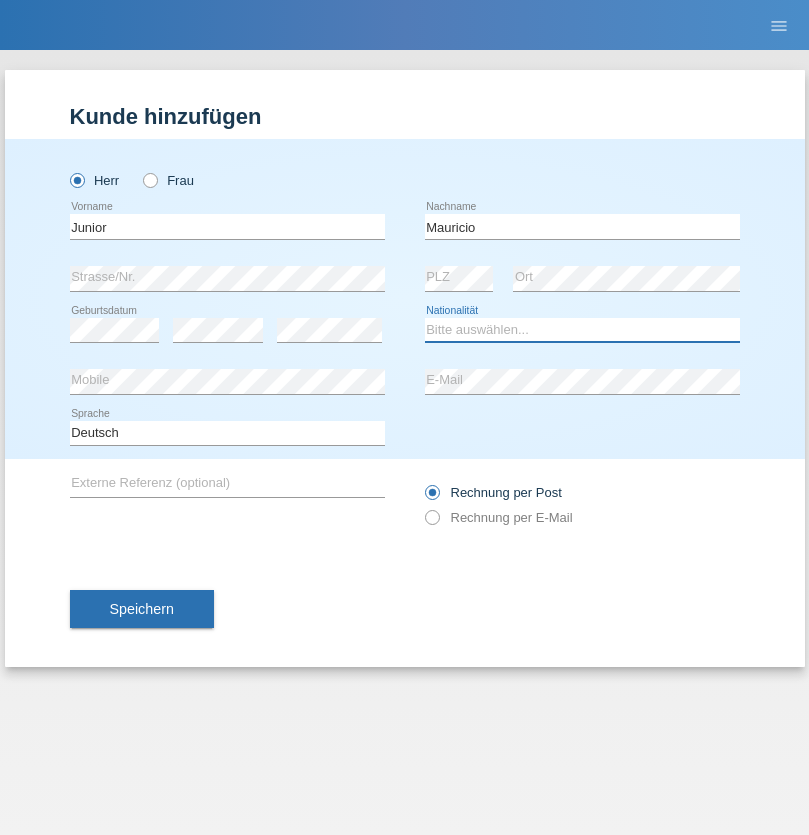 select on "CH" 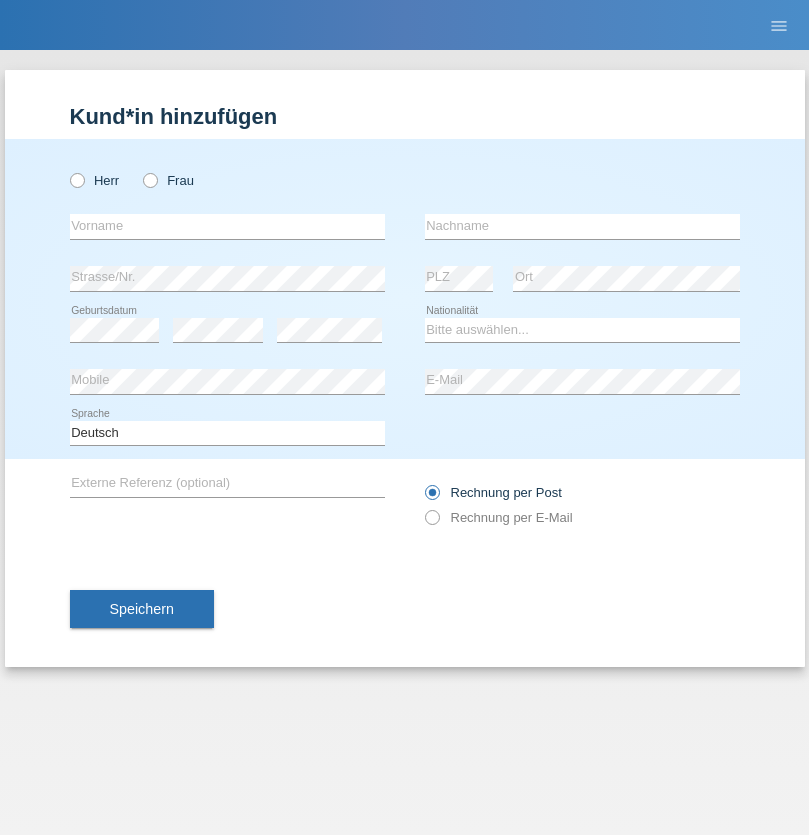 scroll, scrollTop: 0, scrollLeft: 0, axis: both 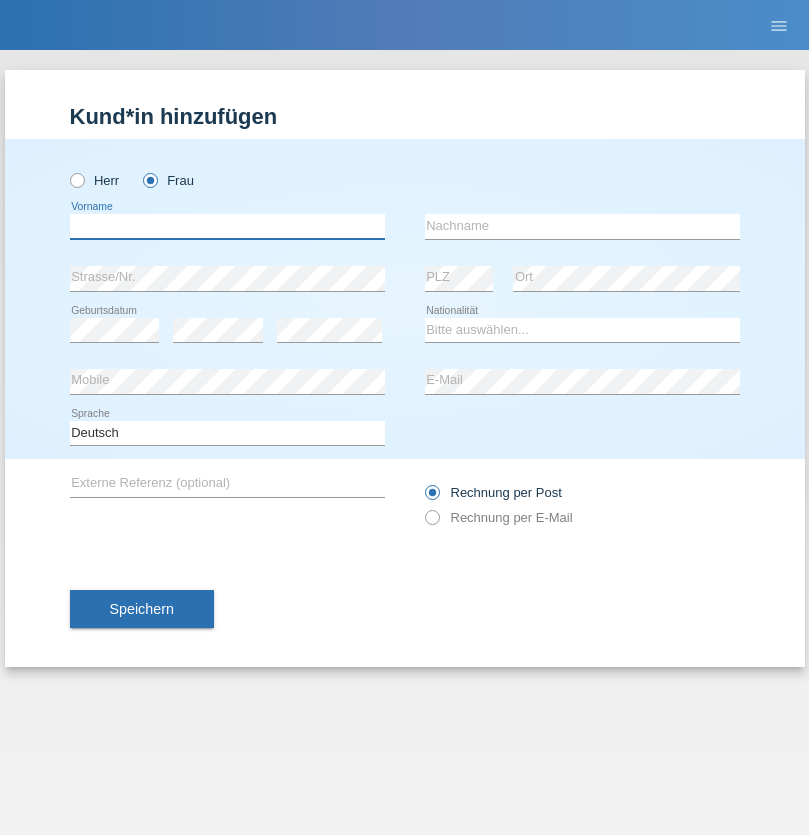 click at bounding box center (227, 226) 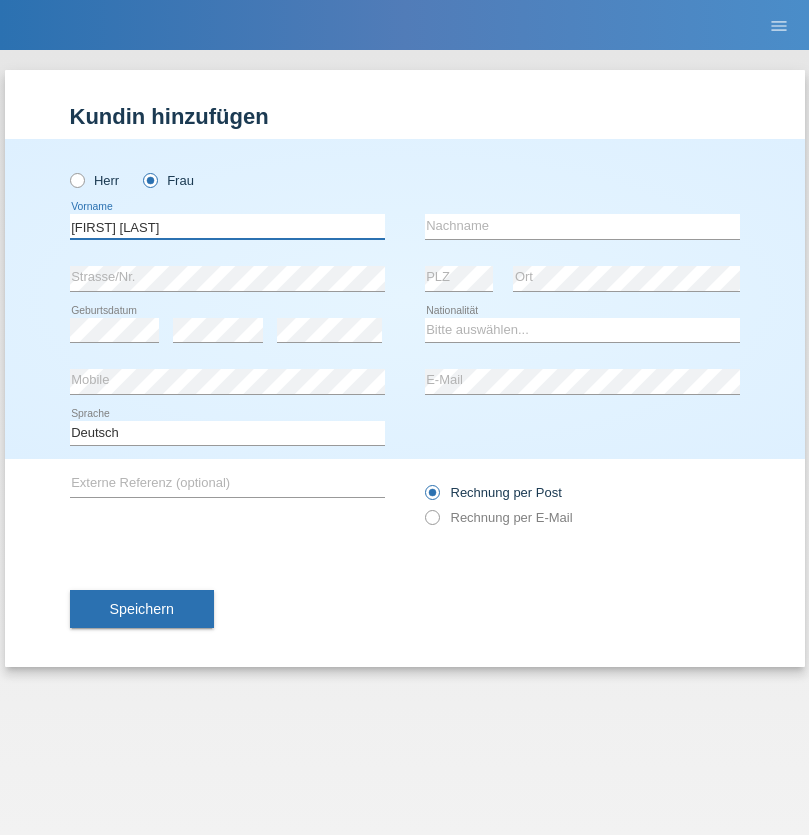 type on "Maria Fernanda" 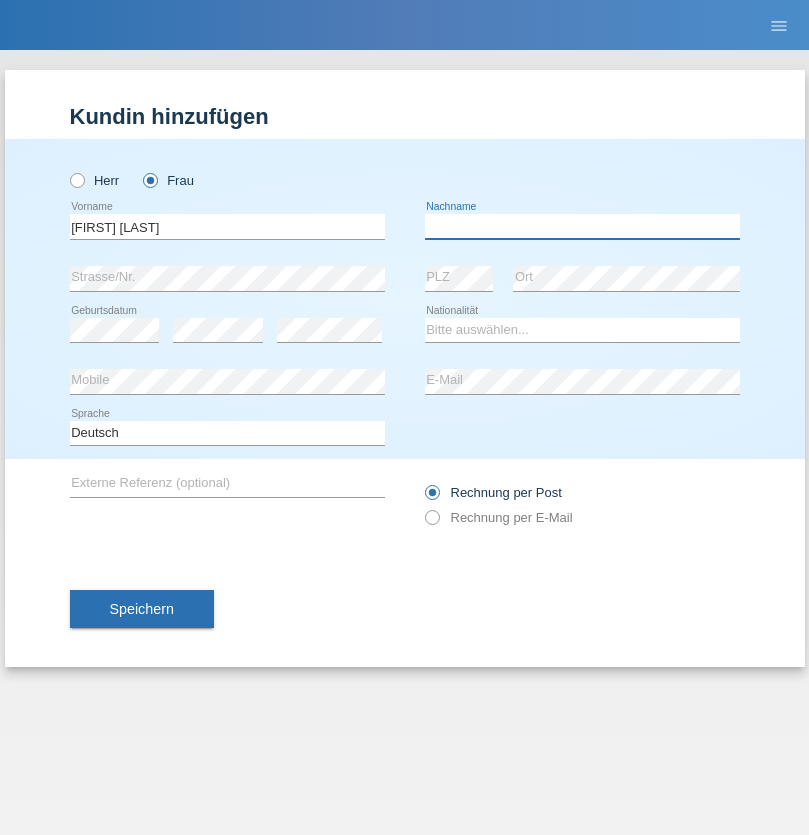 click at bounding box center [582, 226] 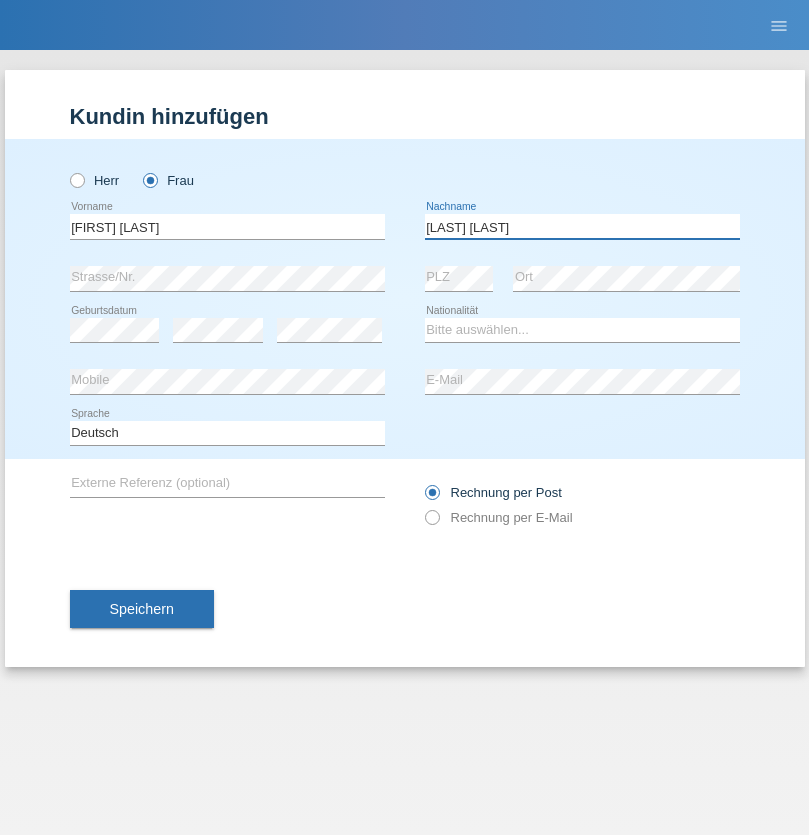 type on "Knusel Campillo" 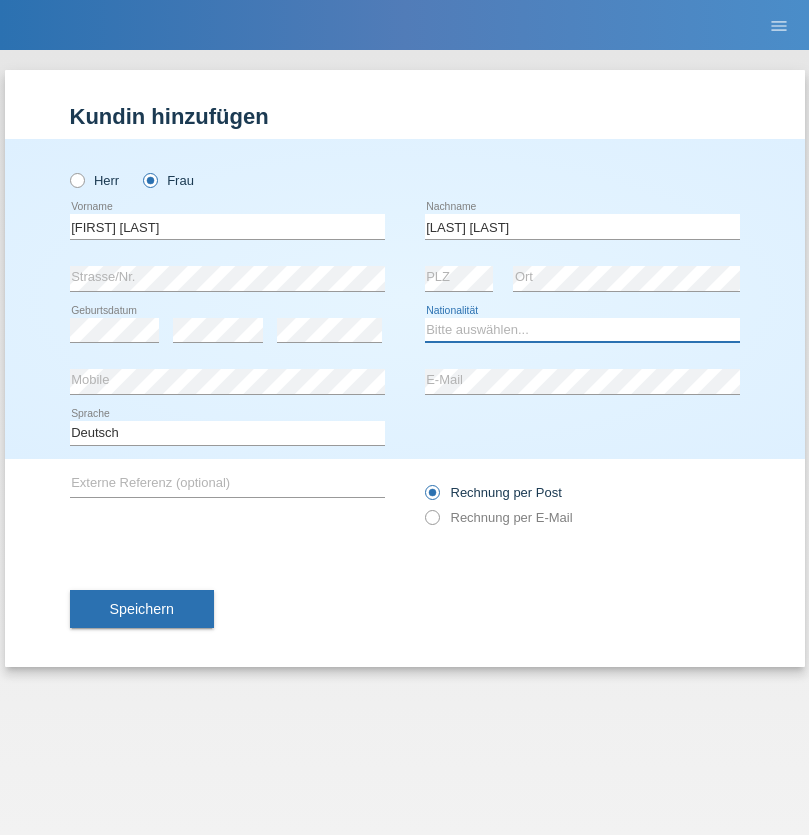 select on "CH" 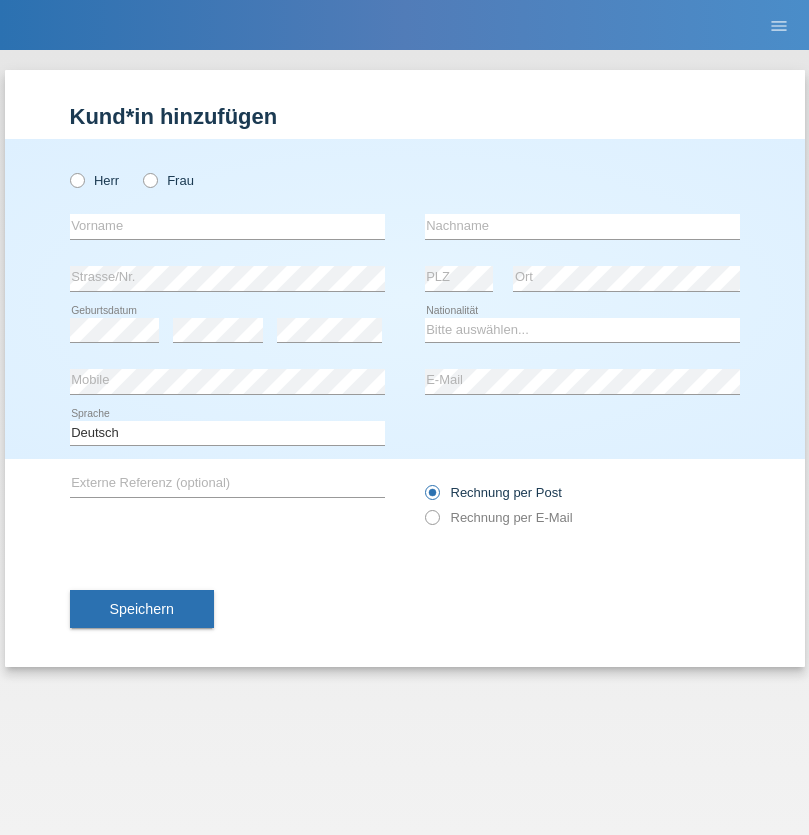 scroll, scrollTop: 0, scrollLeft: 0, axis: both 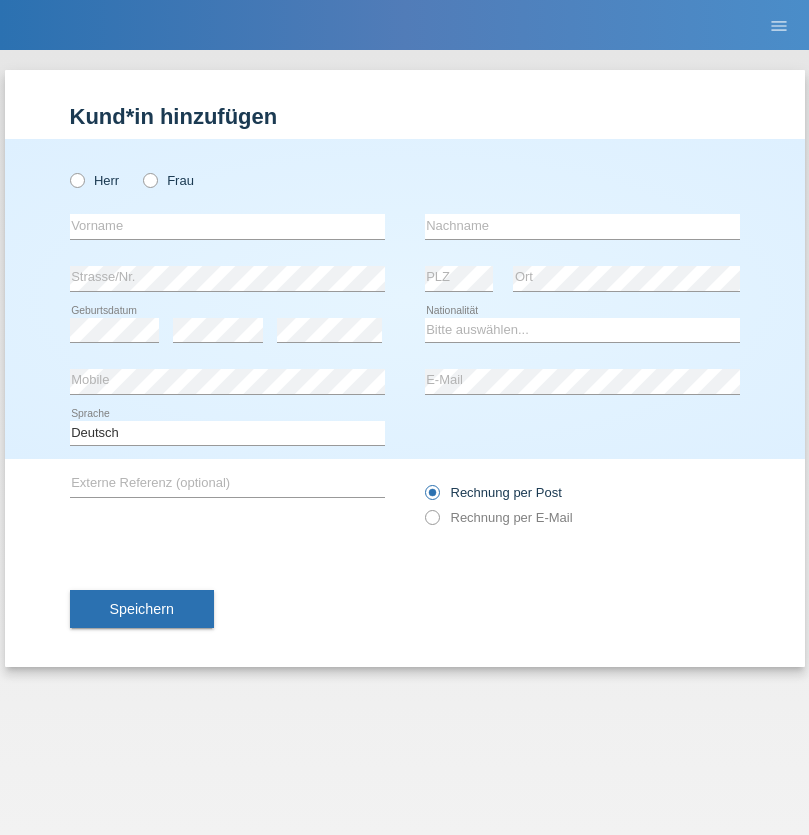 radio on "true" 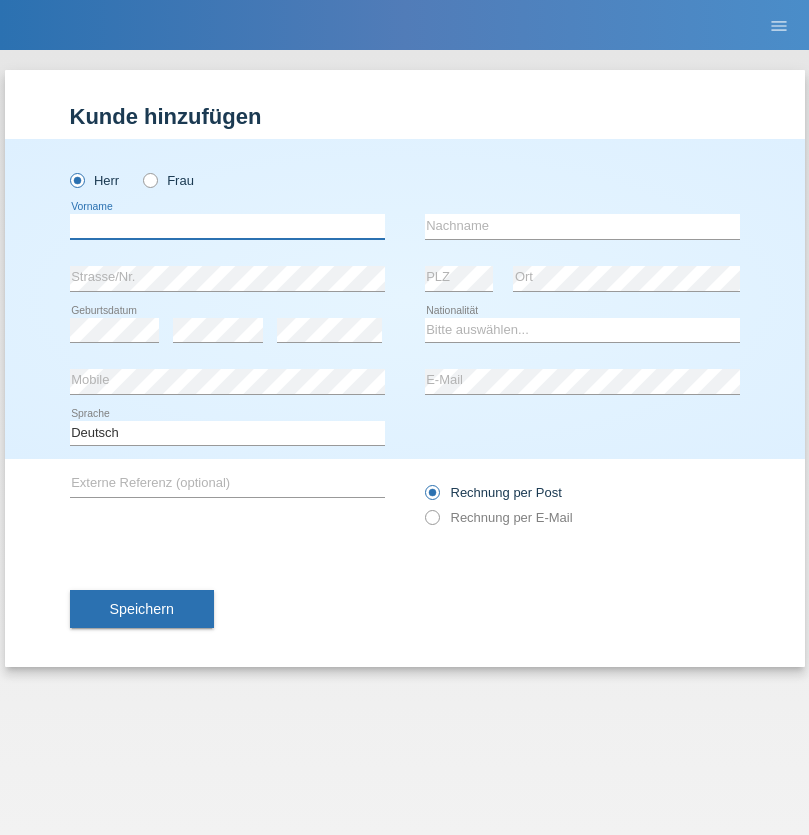 click at bounding box center [227, 226] 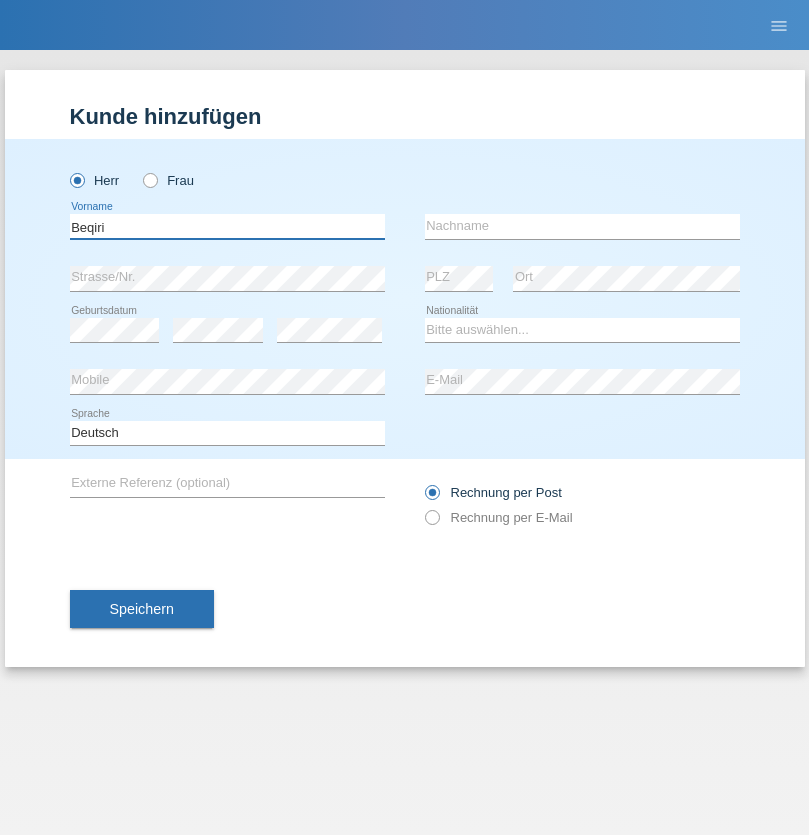 type on "Beqiri" 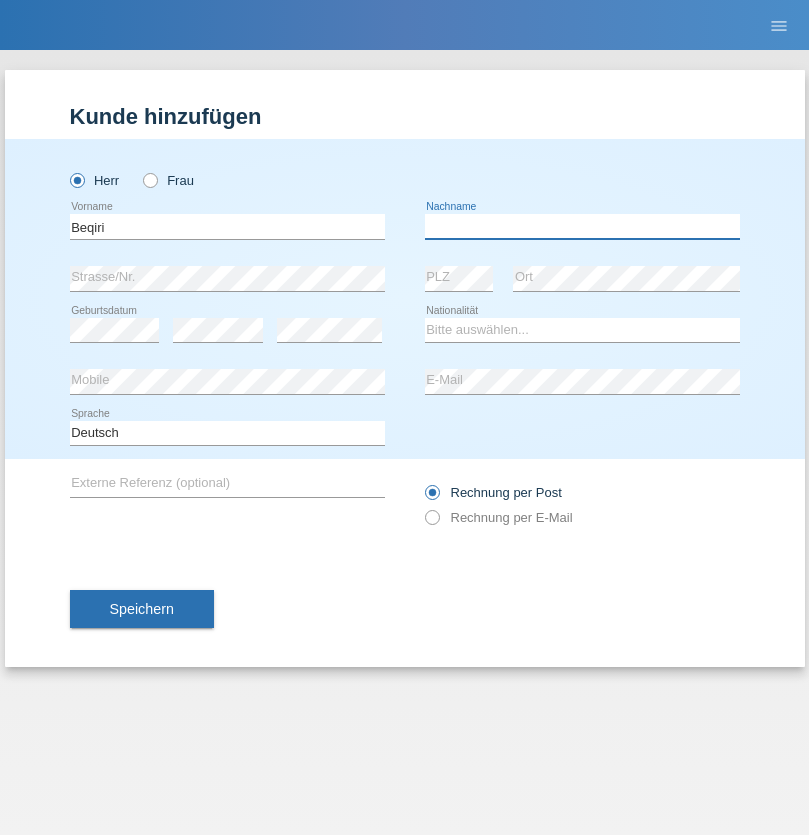 click at bounding box center (582, 226) 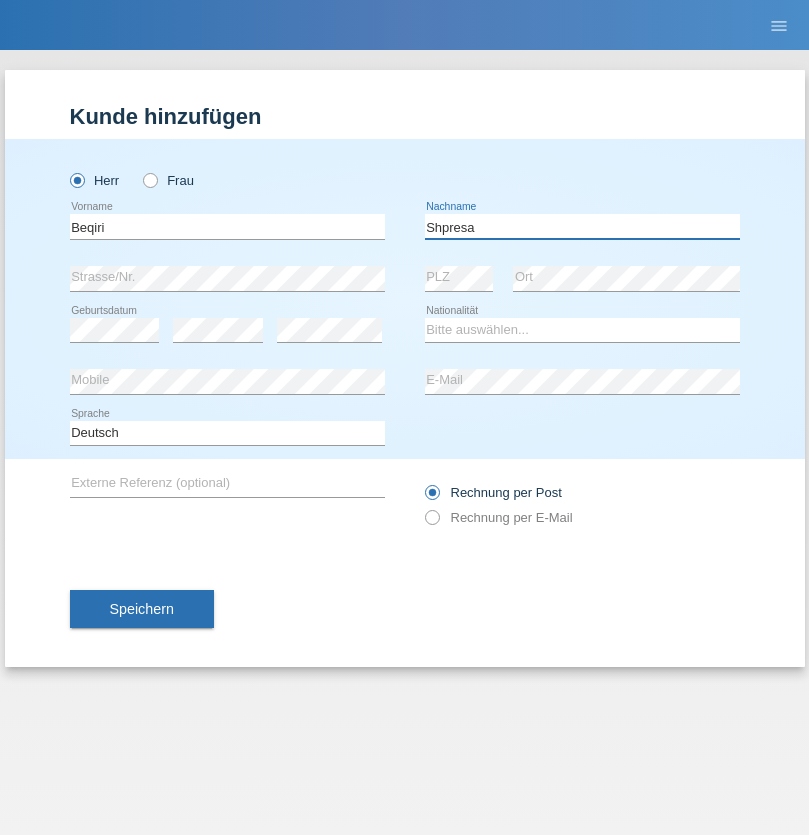 type on "Shpresa" 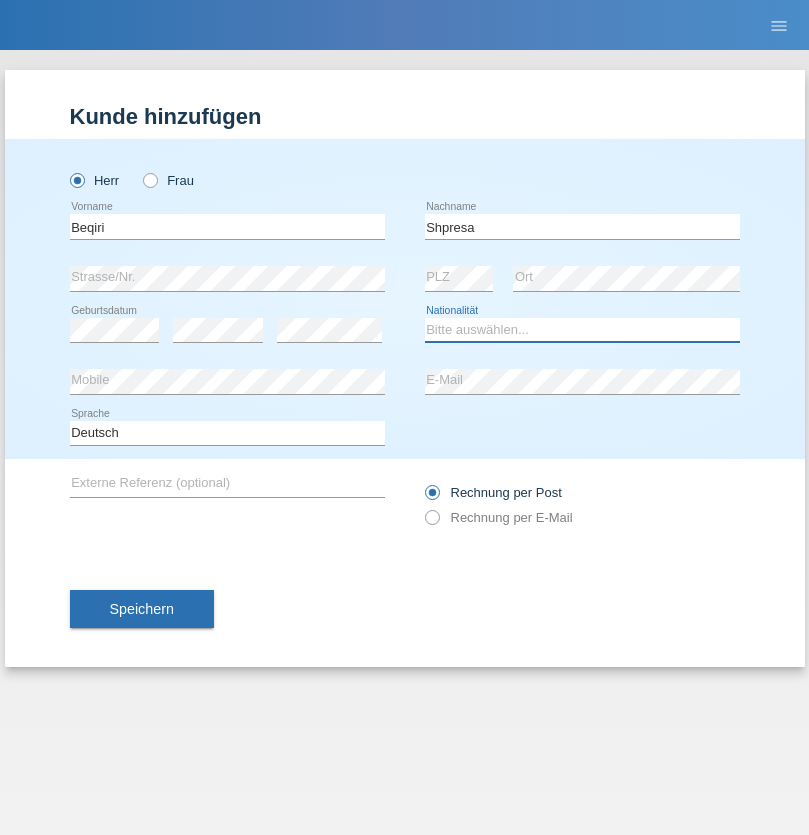 select on "XK" 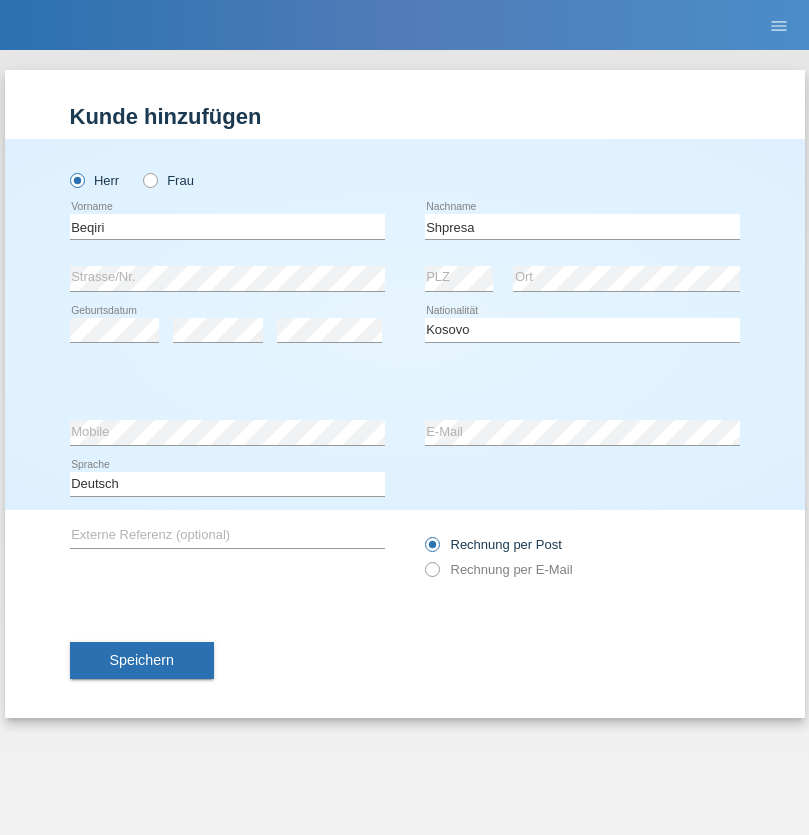 select on "C" 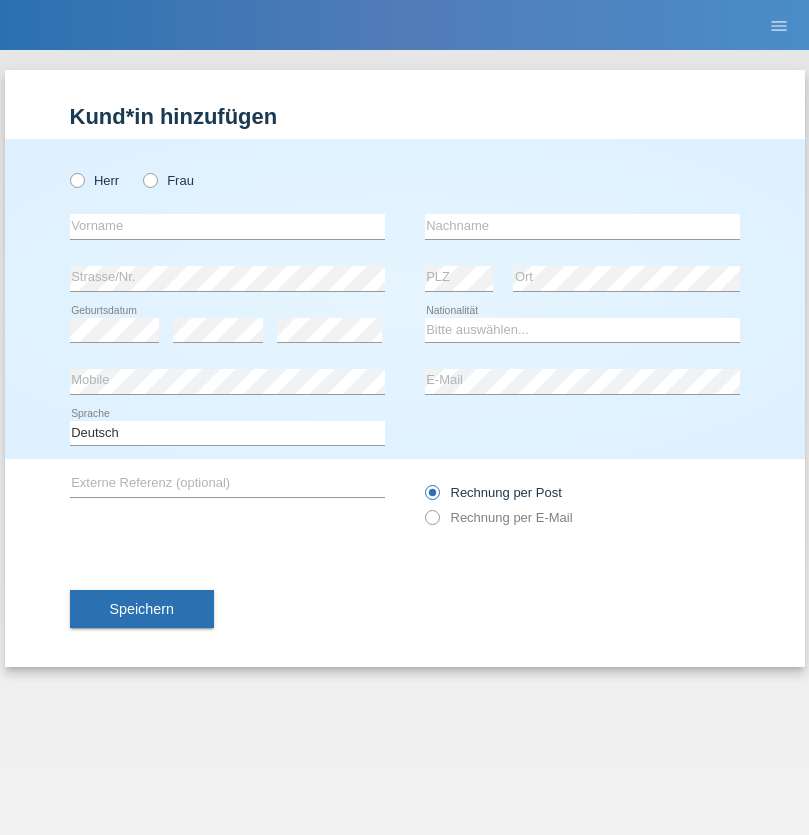 scroll, scrollTop: 0, scrollLeft: 0, axis: both 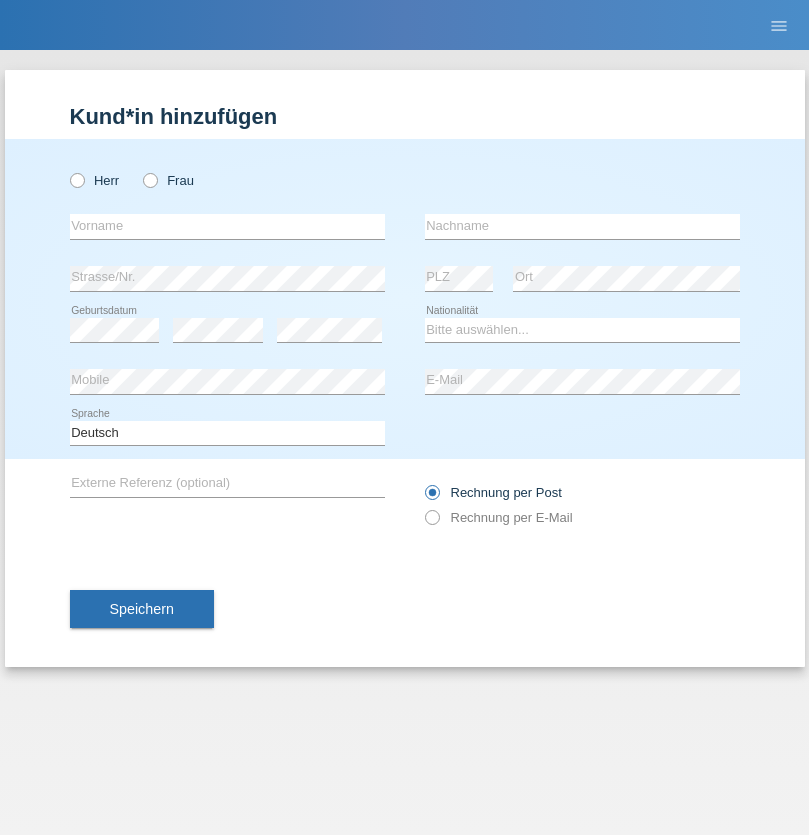radio on "true" 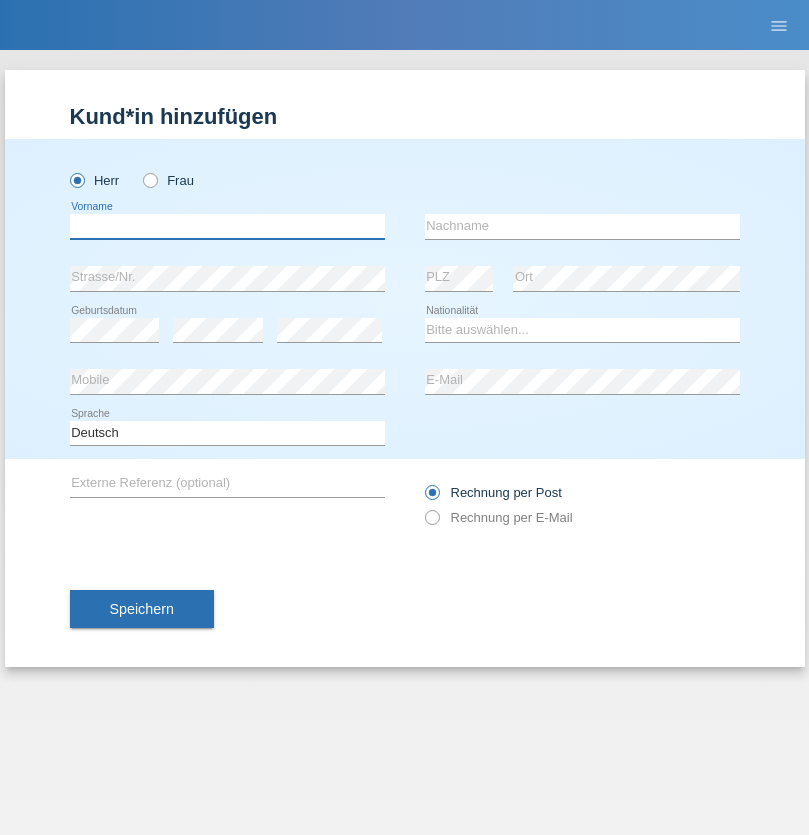 click at bounding box center [227, 226] 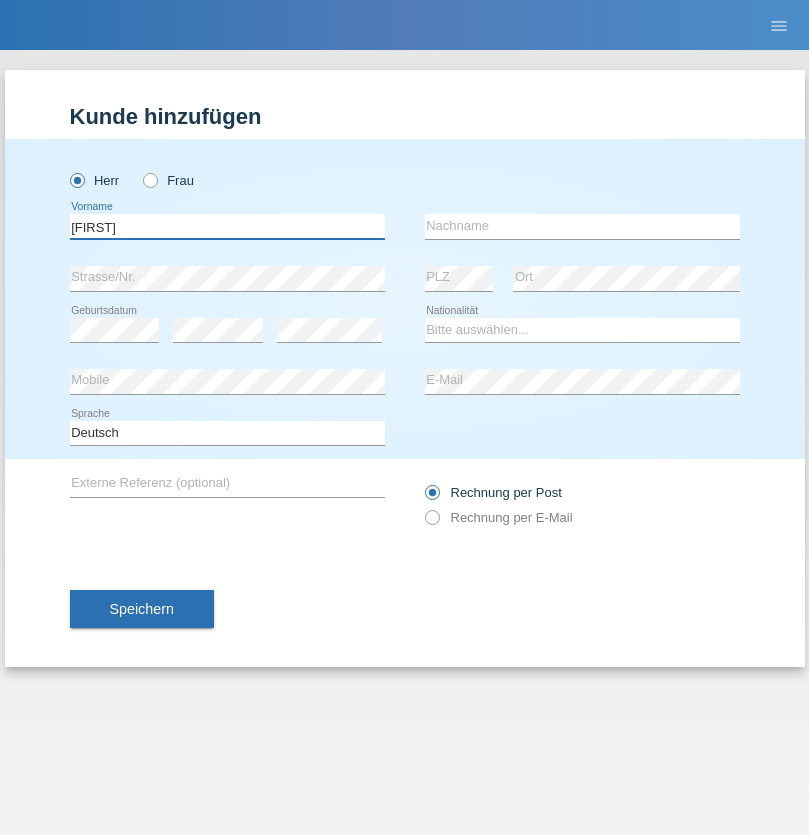 type on "[FIRST]" 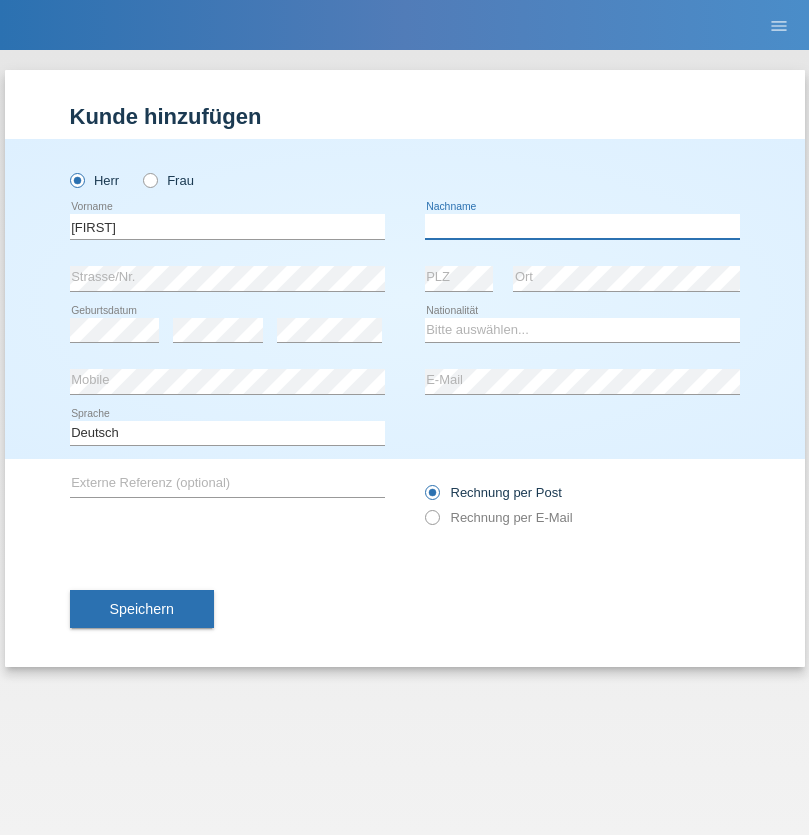 click at bounding box center (582, 226) 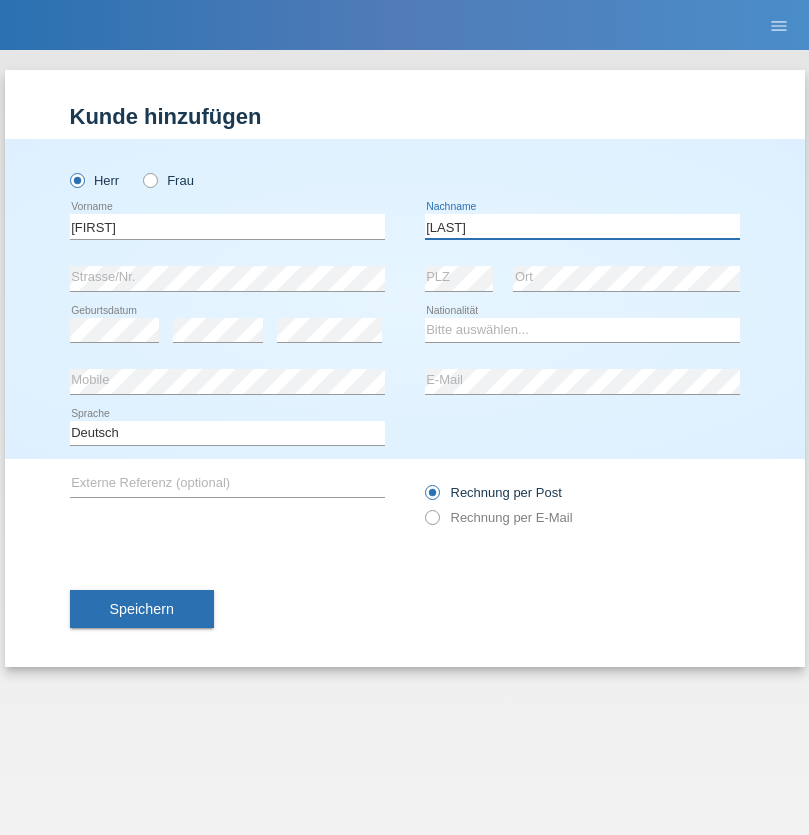 type on "[LAST]" 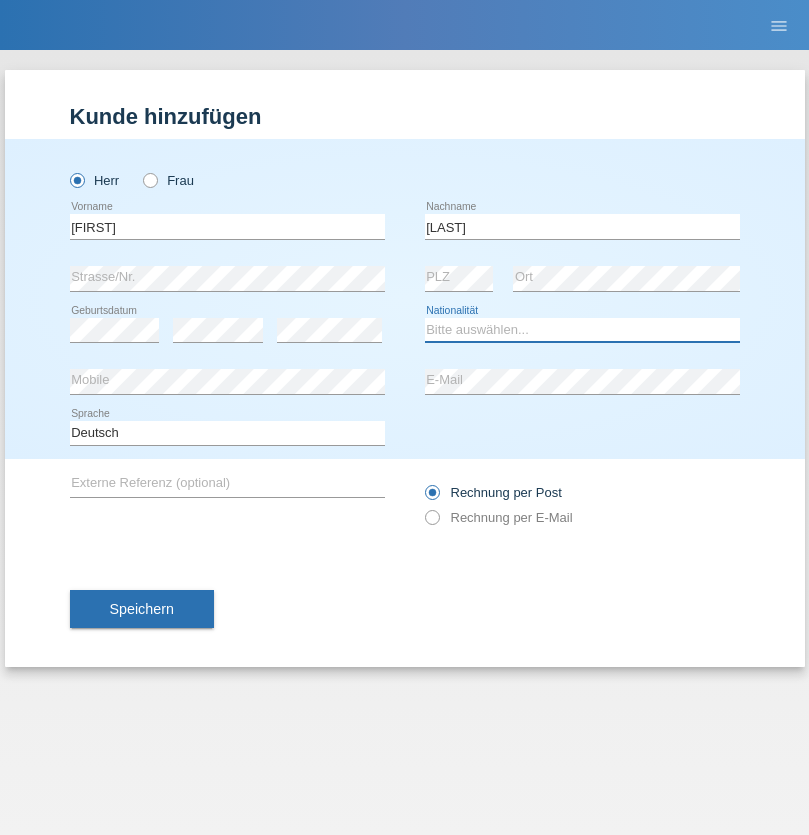 select on "CH" 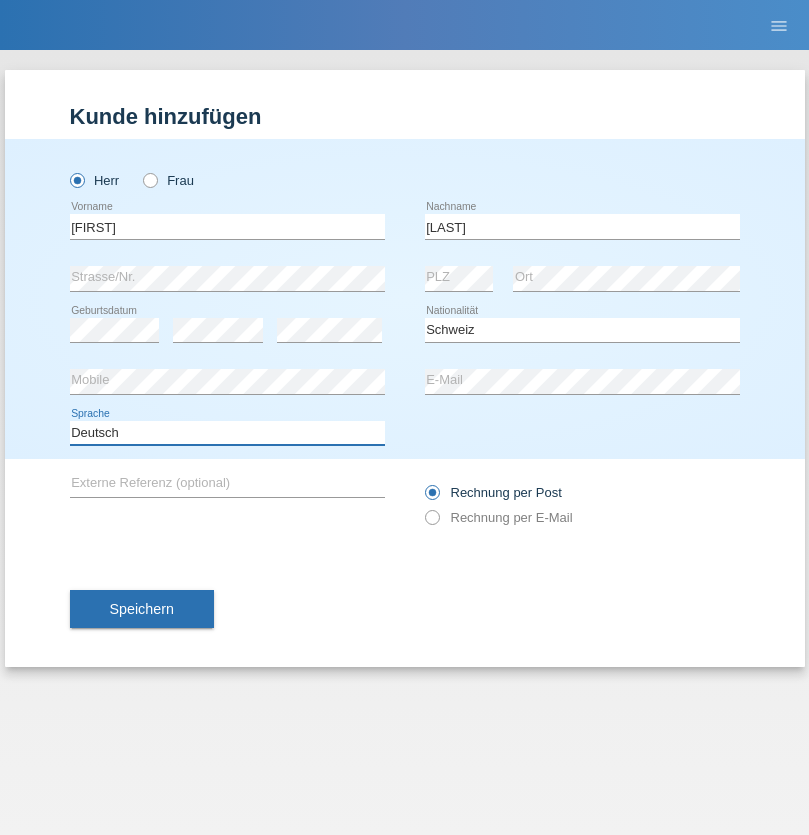 select on "en" 